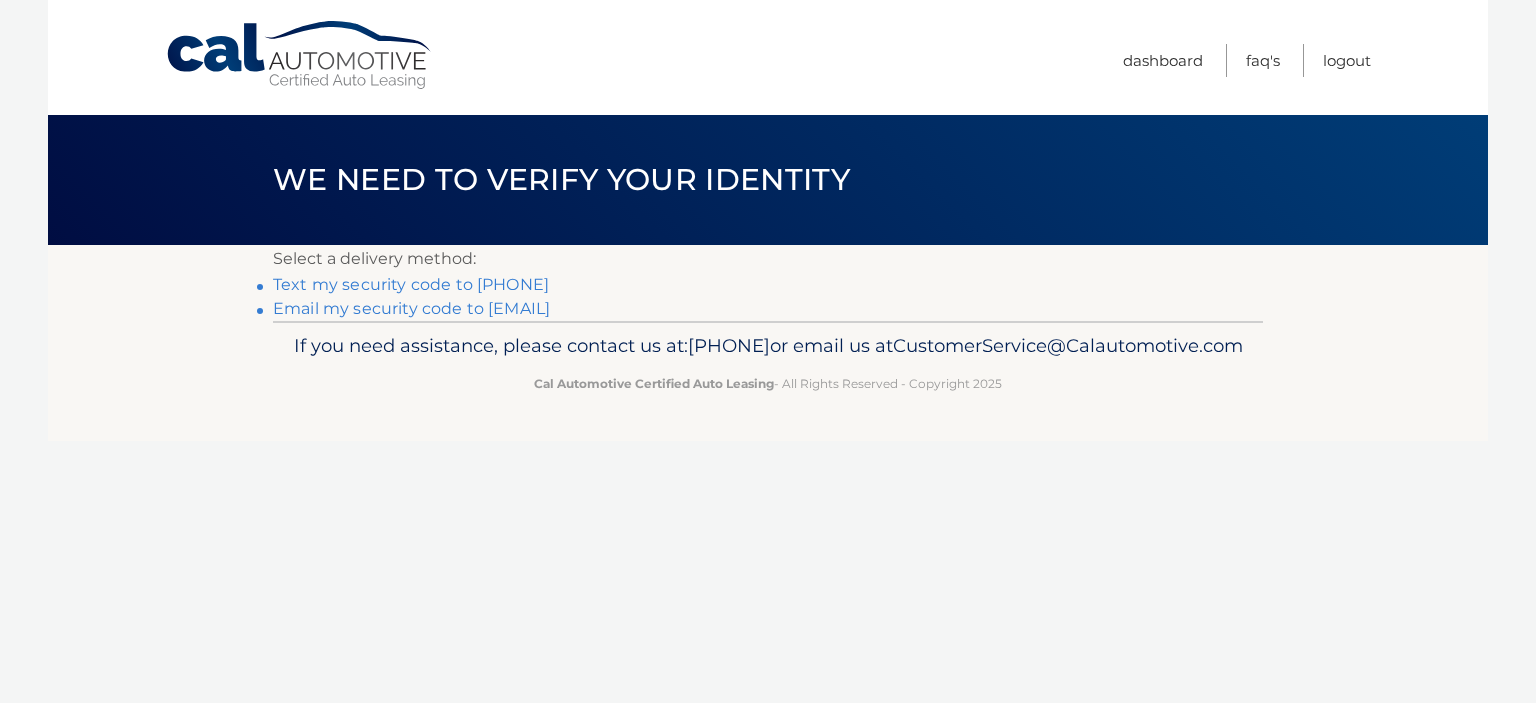 scroll, scrollTop: 0, scrollLeft: 0, axis: both 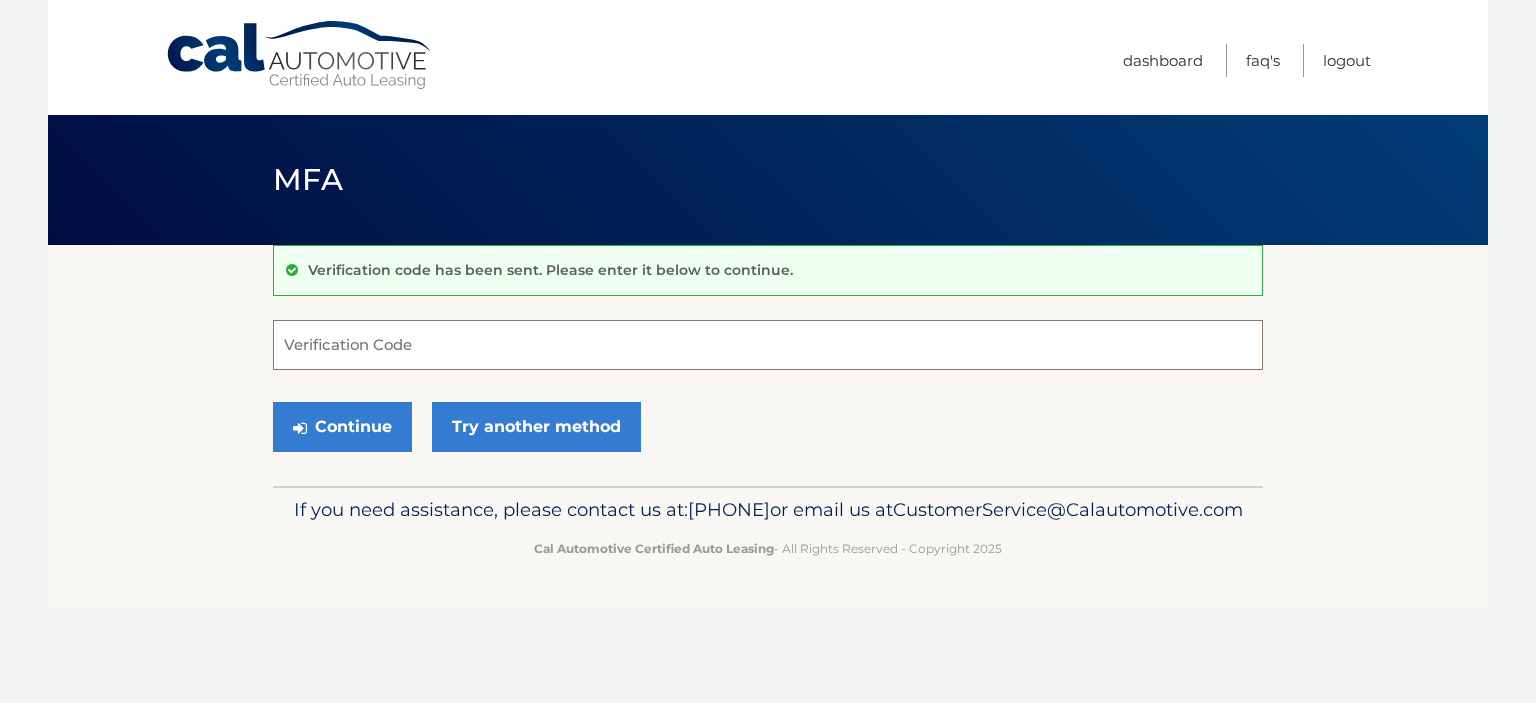 click on "Verification Code" at bounding box center (768, 345) 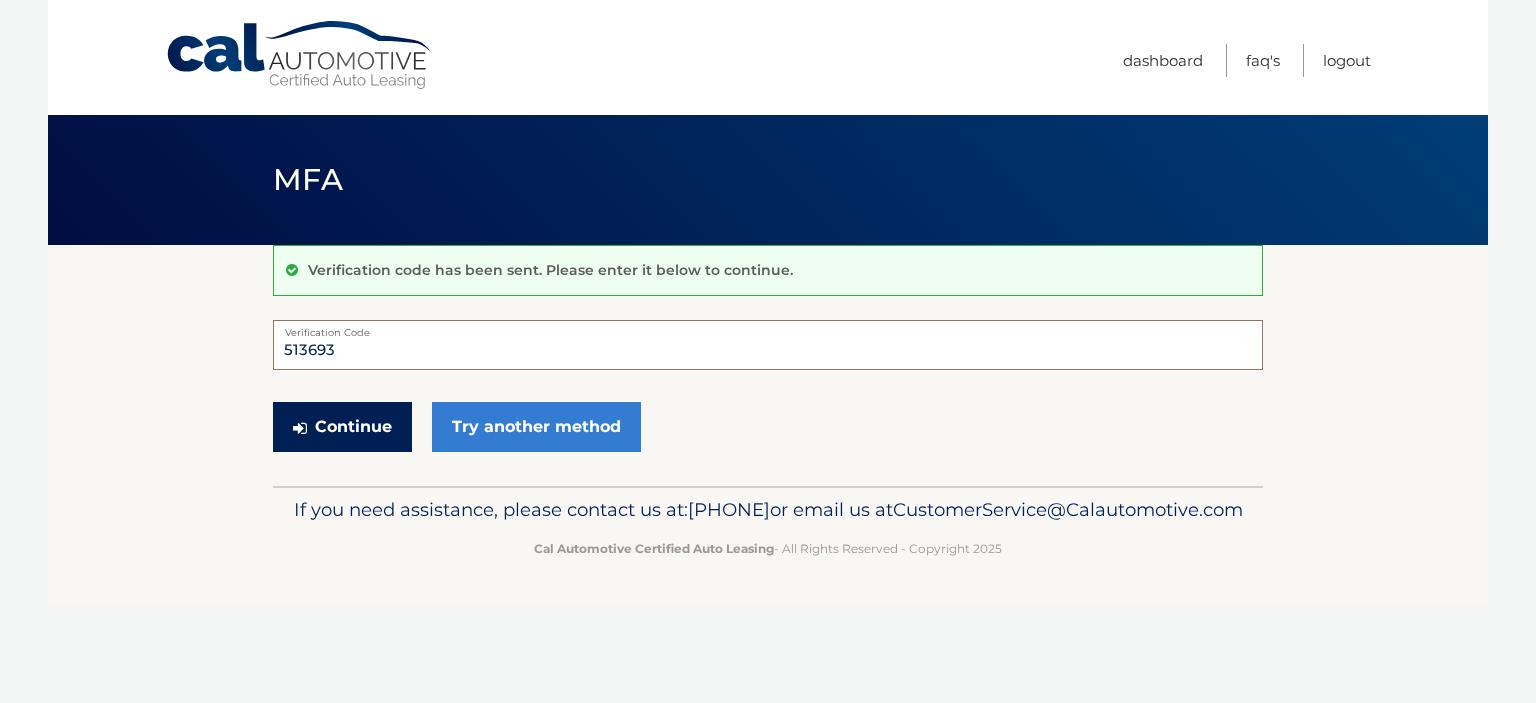 type on "513693" 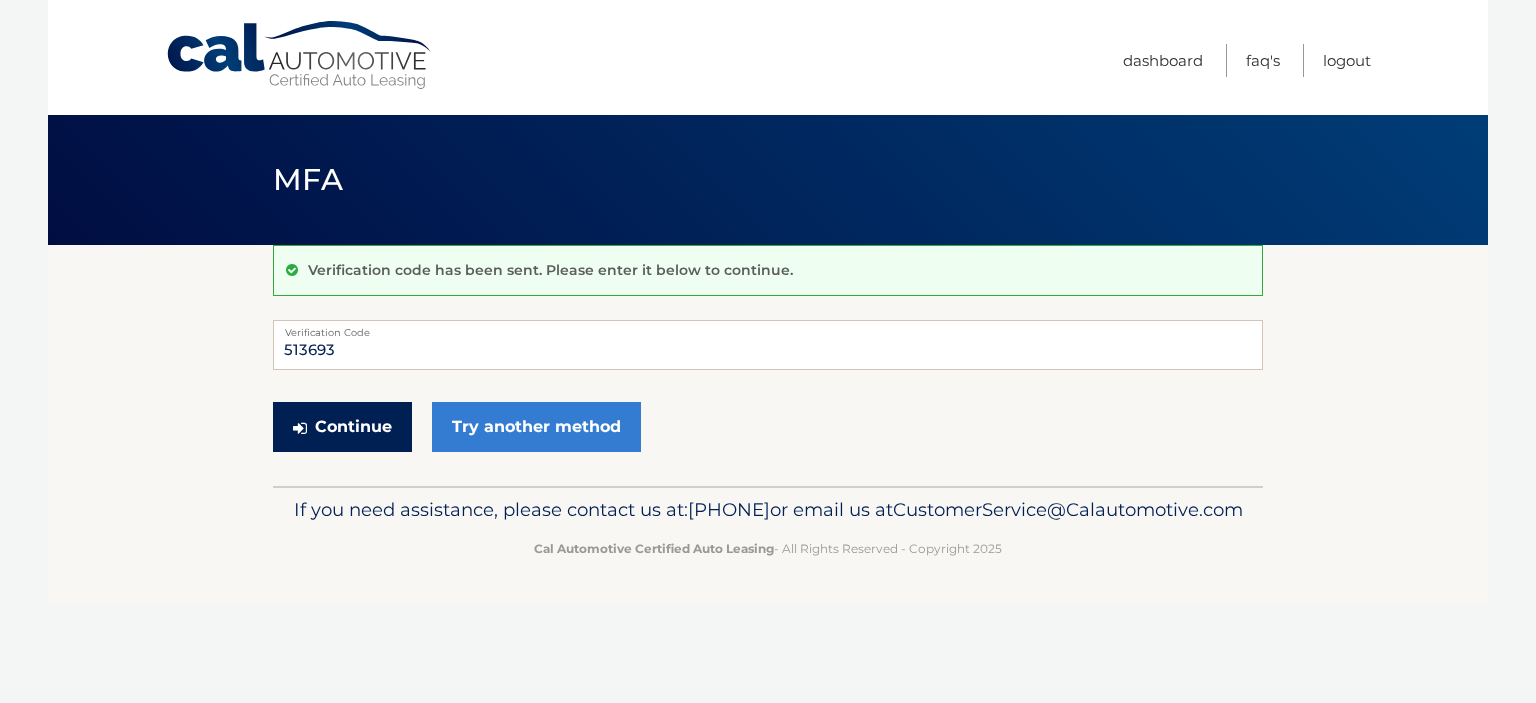 click on "Continue" at bounding box center [342, 427] 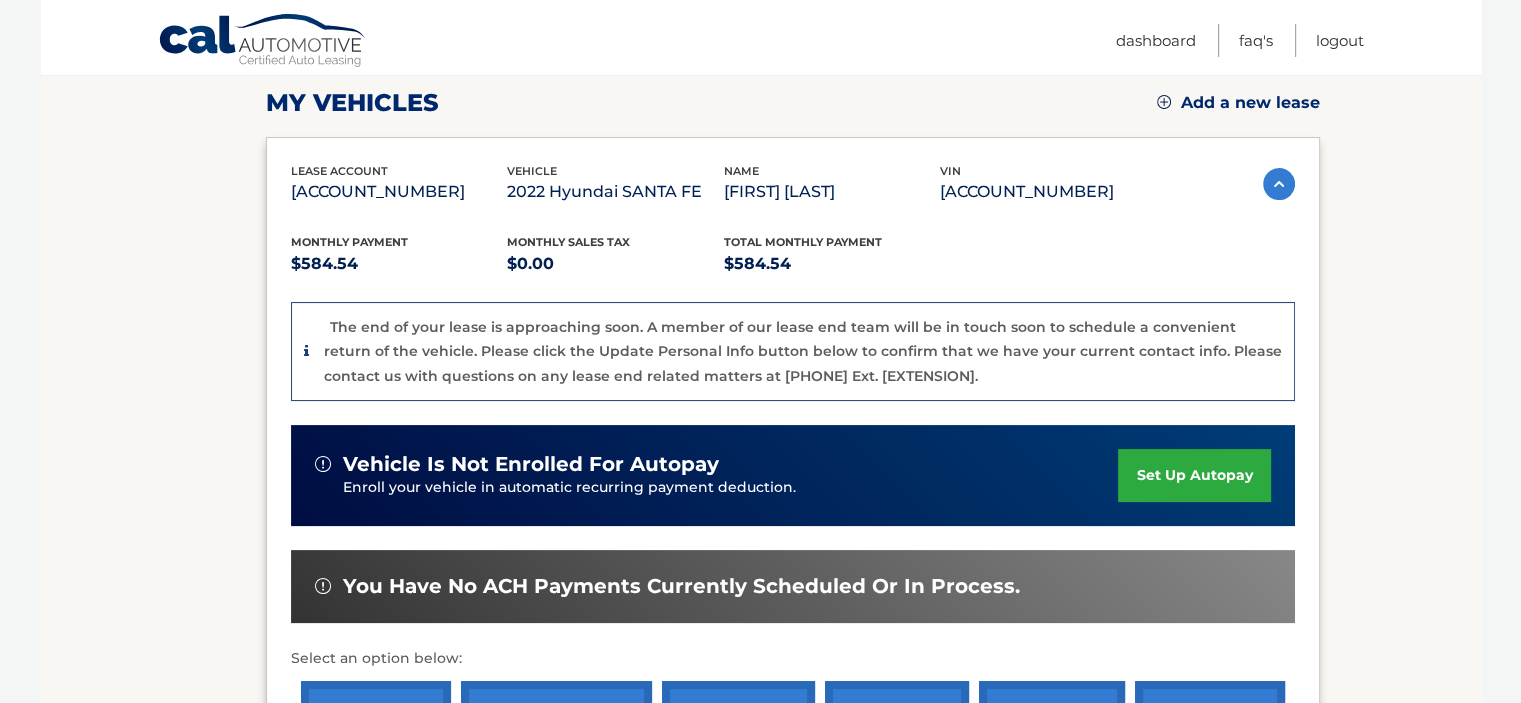 scroll, scrollTop: 229, scrollLeft: 0, axis: vertical 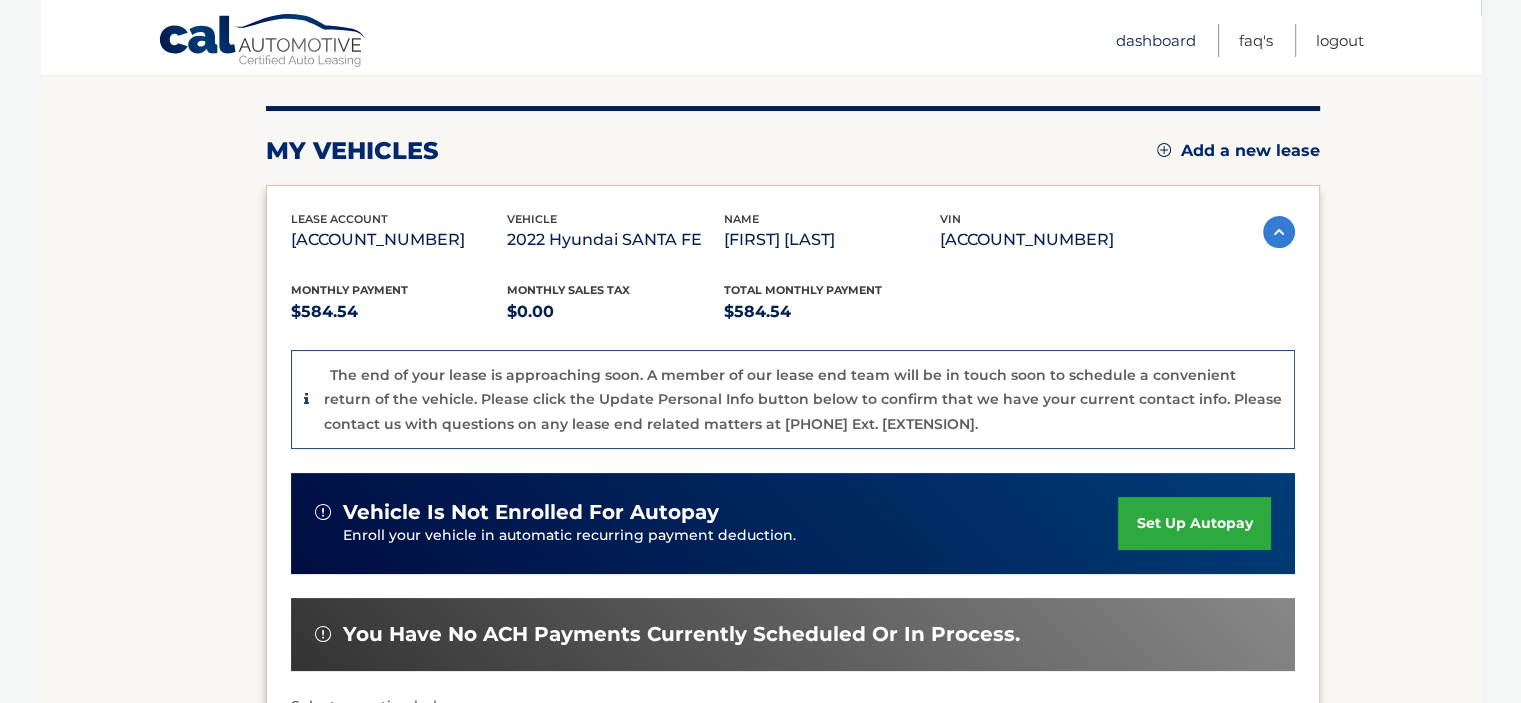 click on "Dashboard" at bounding box center (1156, 40) 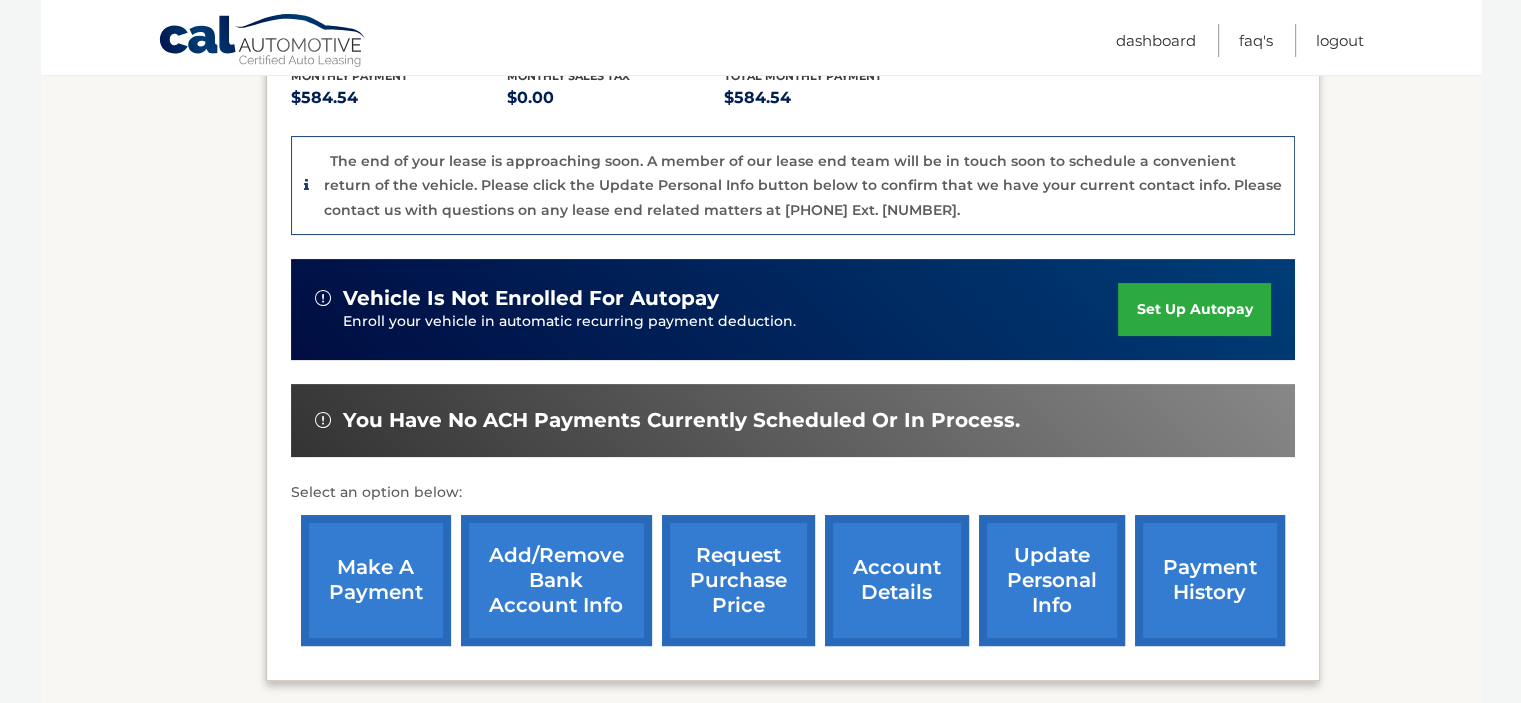 scroll, scrollTop: 500, scrollLeft: 0, axis: vertical 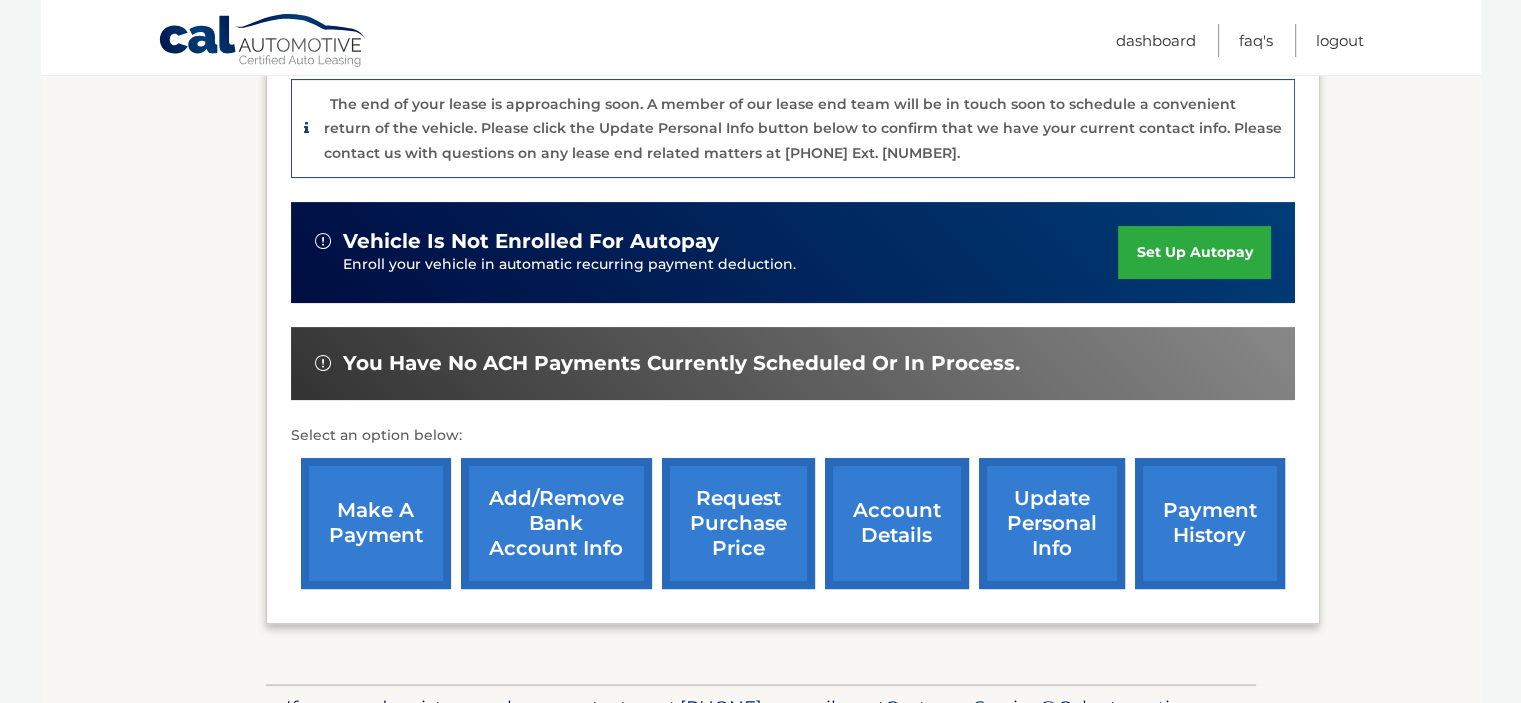 click on "payment history" at bounding box center (1210, 523) 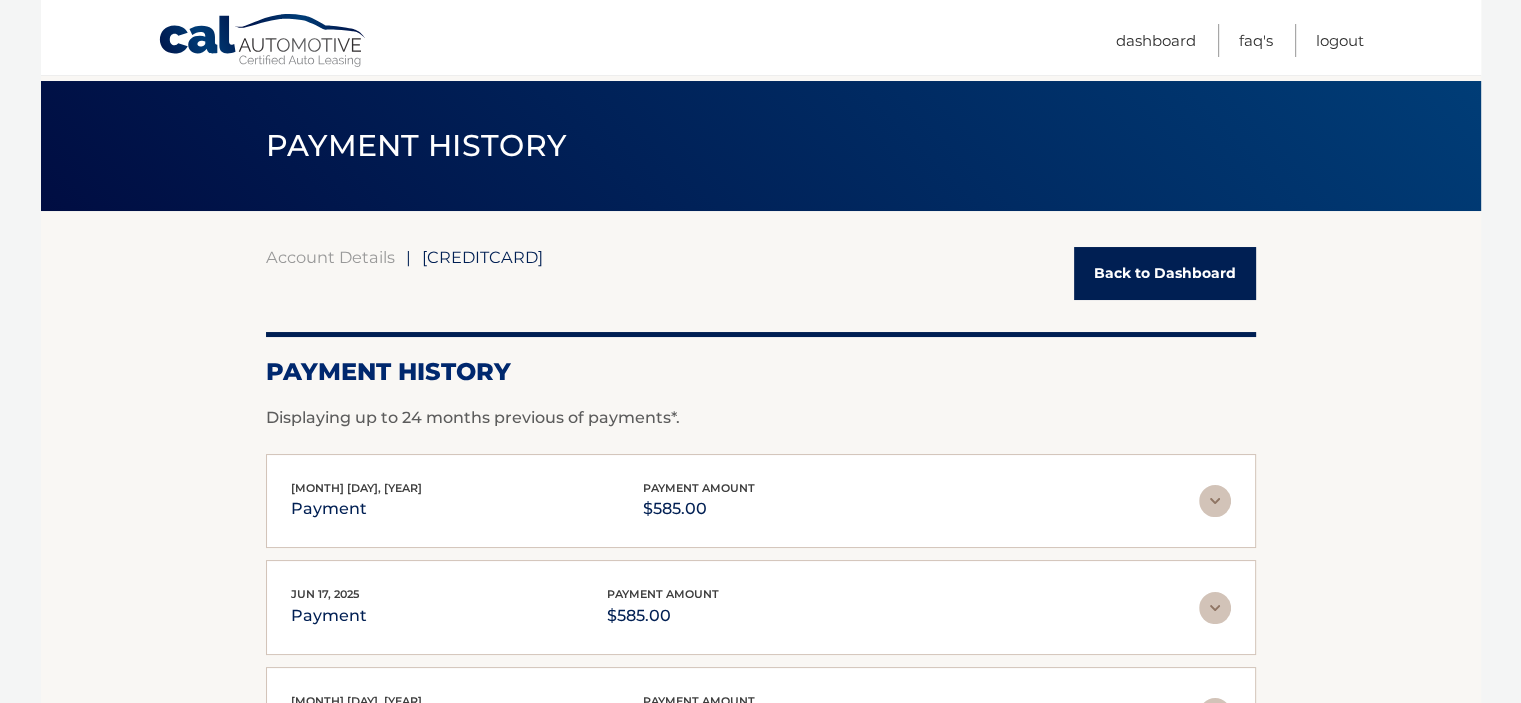 scroll, scrollTop: 0, scrollLeft: 0, axis: both 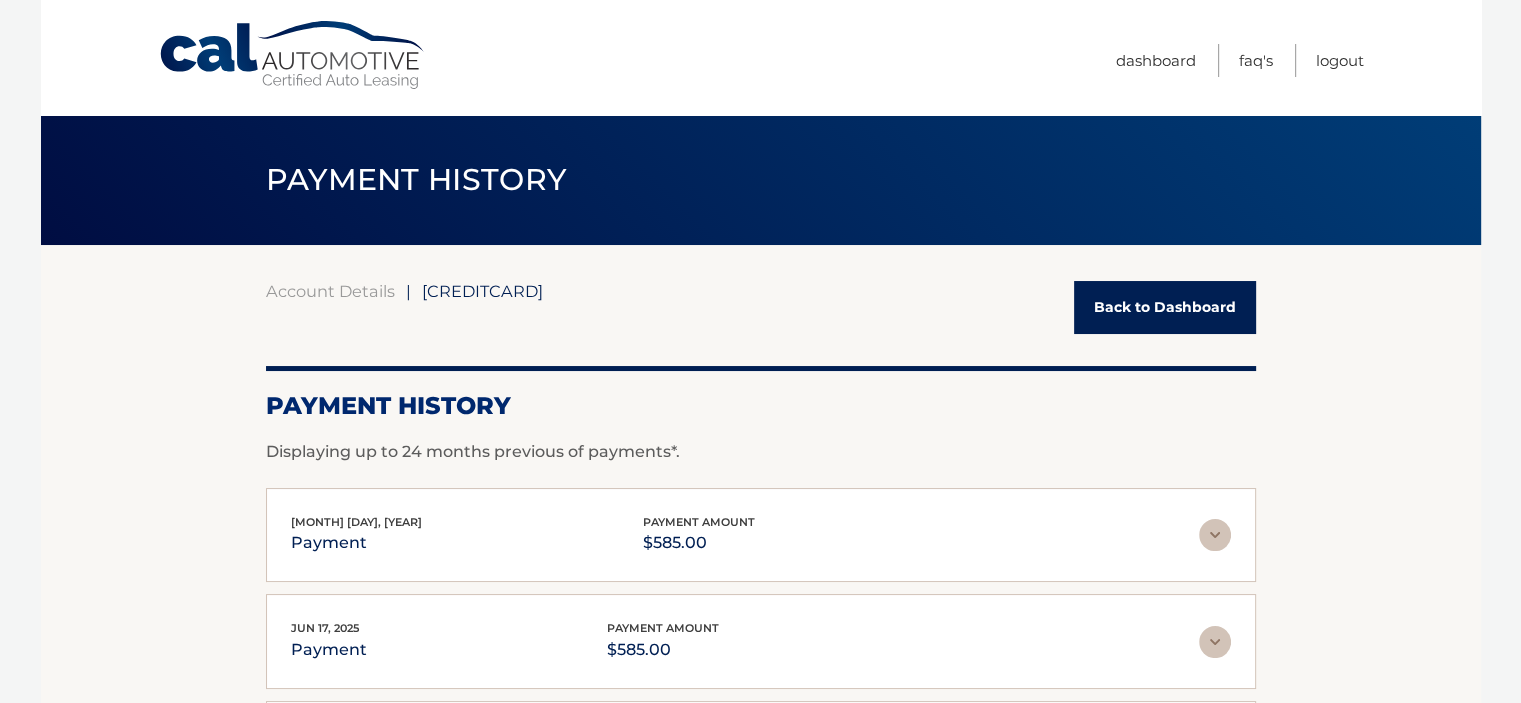 click on "Back to Dashboard" at bounding box center (1165, 307) 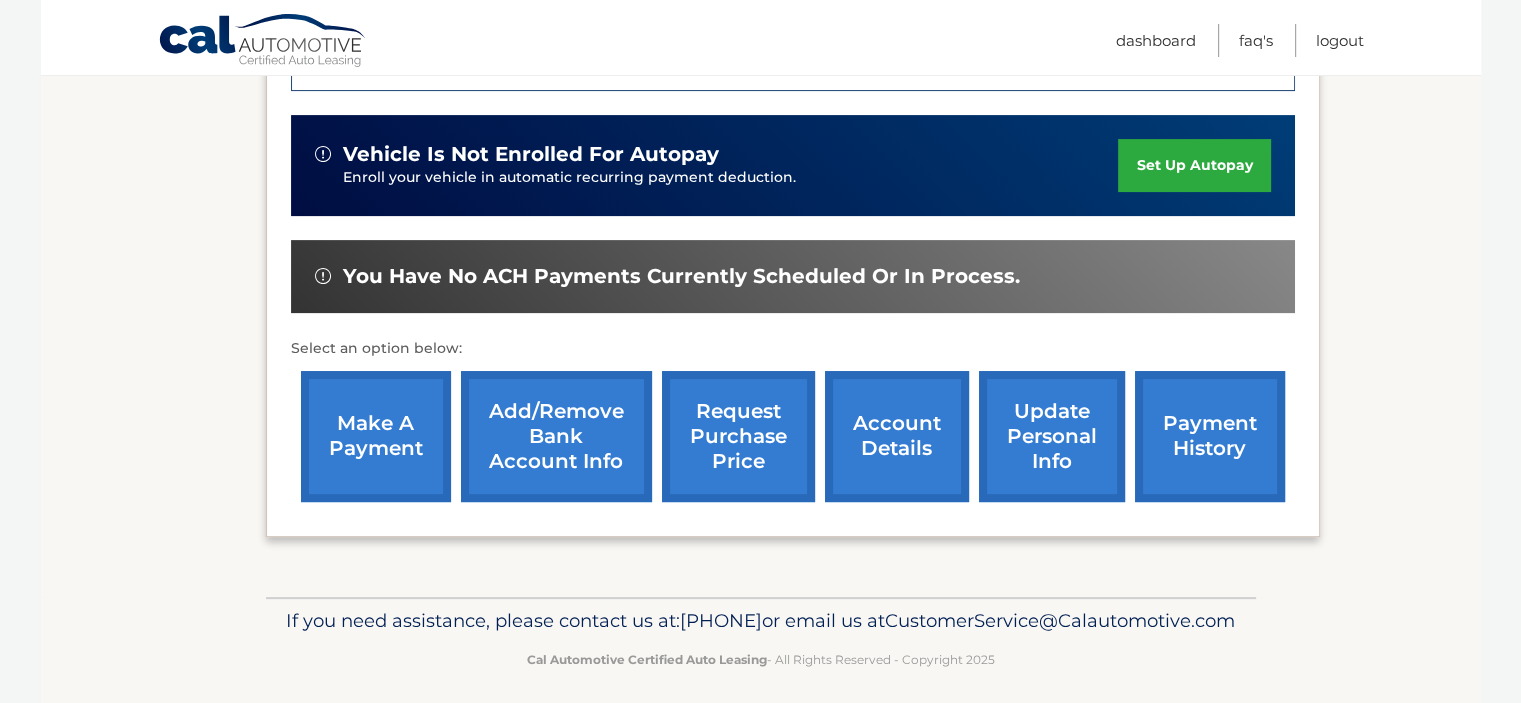 scroll, scrollTop: 600, scrollLeft: 0, axis: vertical 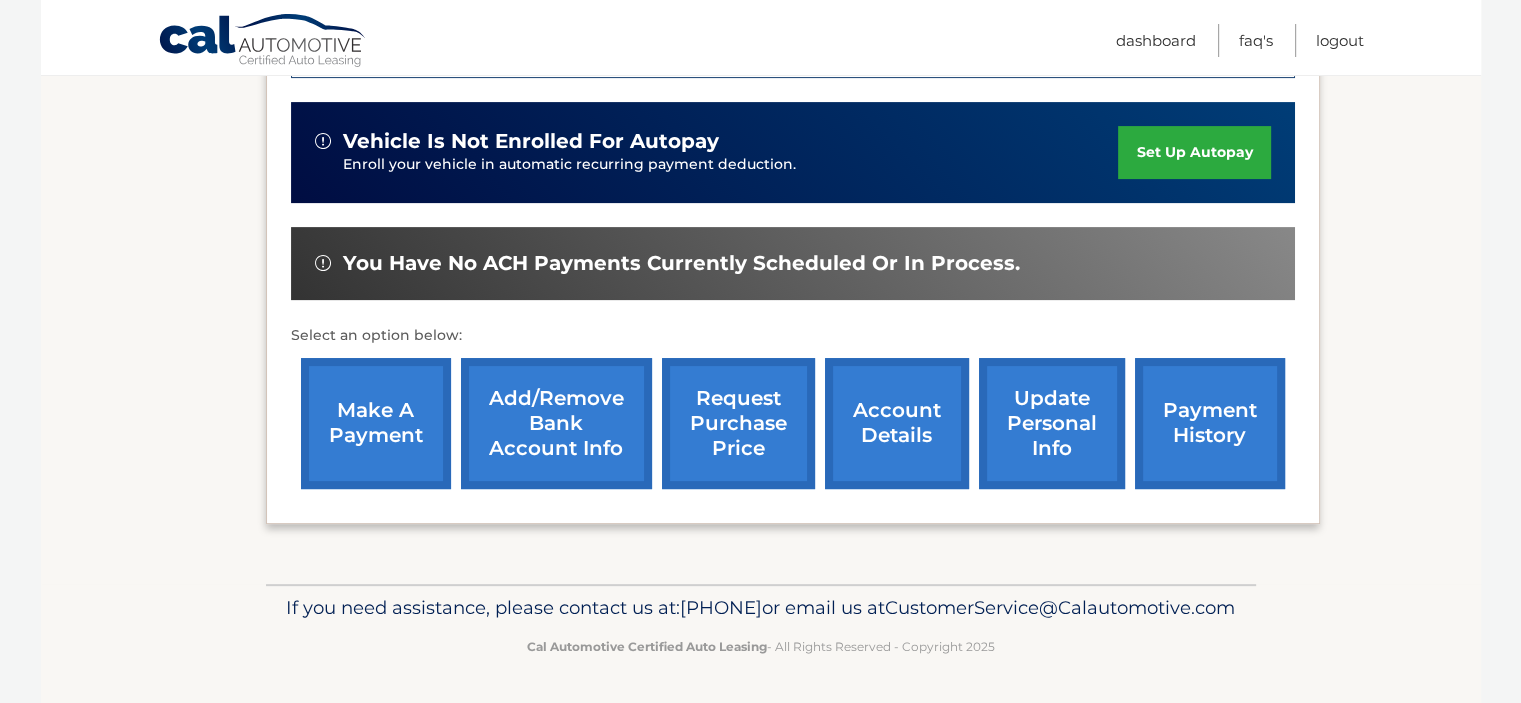 click on "account details" at bounding box center [897, 423] 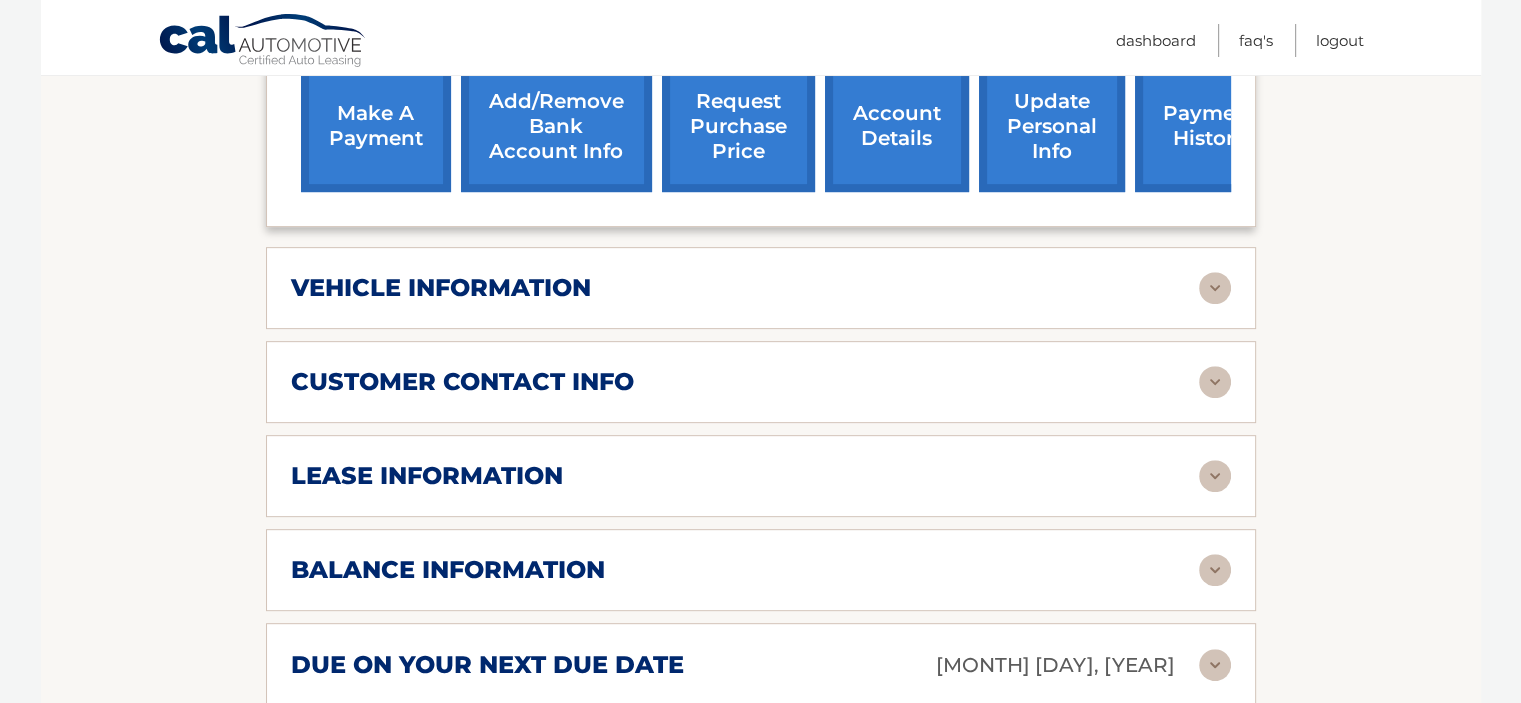 scroll, scrollTop: 900, scrollLeft: 0, axis: vertical 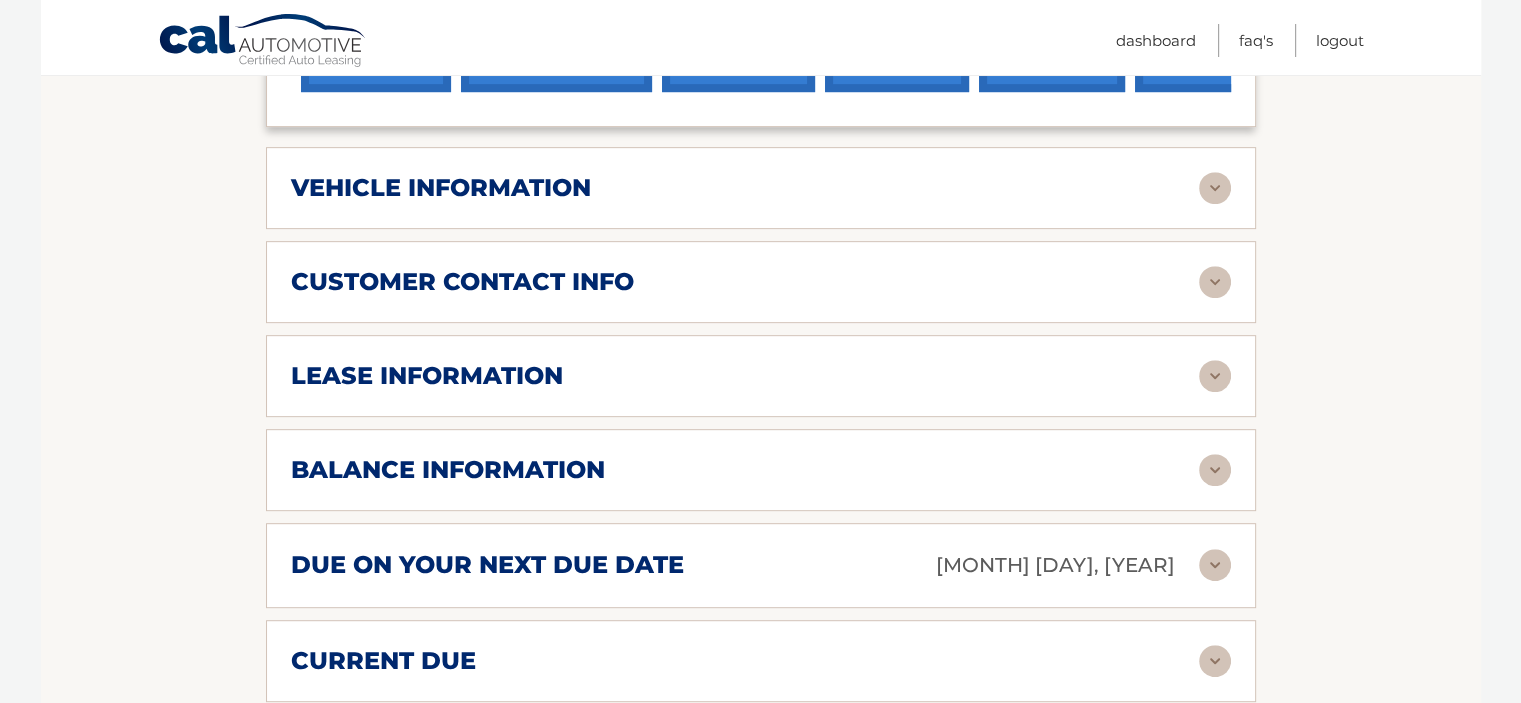 click at bounding box center [1215, 470] 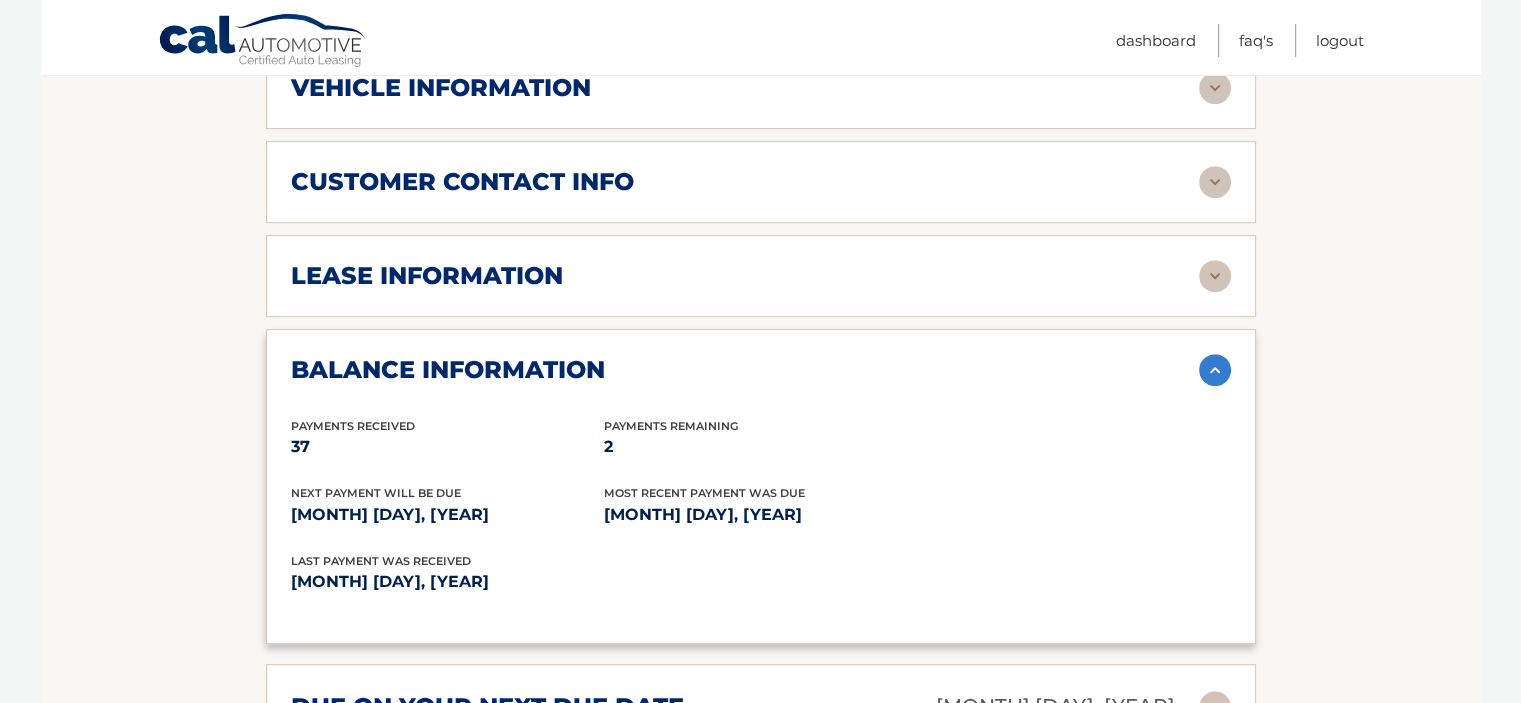 scroll, scrollTop: 900, scrollLeft: 0, axis: vertical 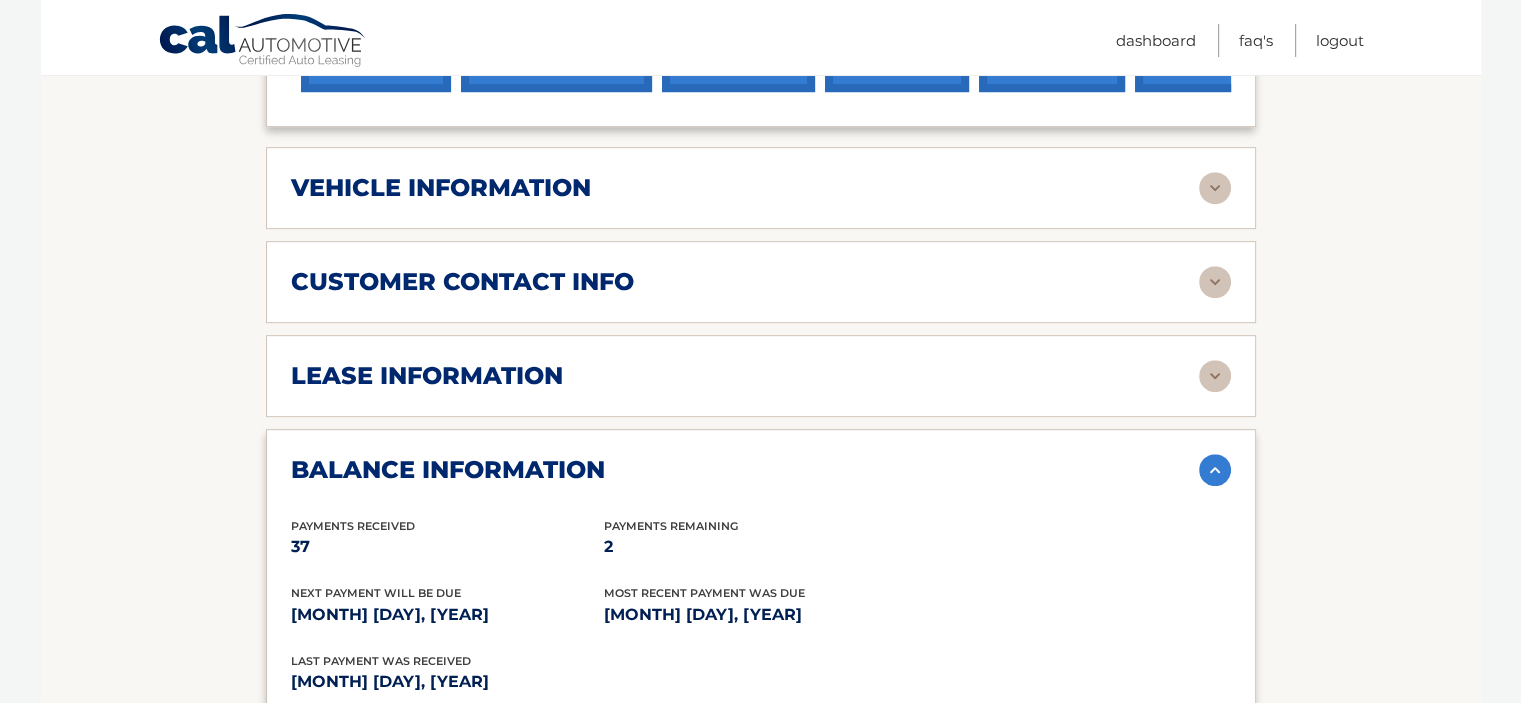 click at bounding box center [1215, 376] 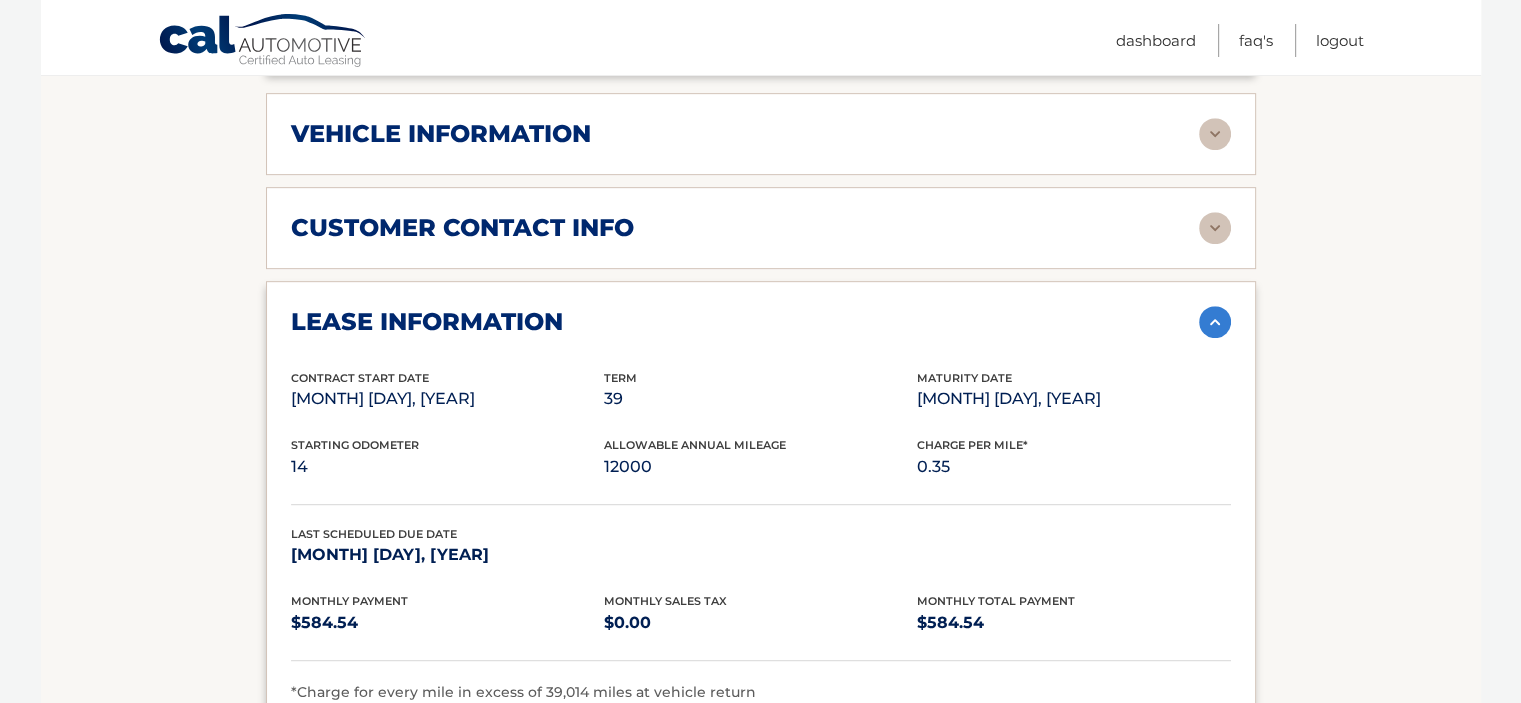 scroll, scrollTop: 1000, scrollLeft: 0, axis: vertical 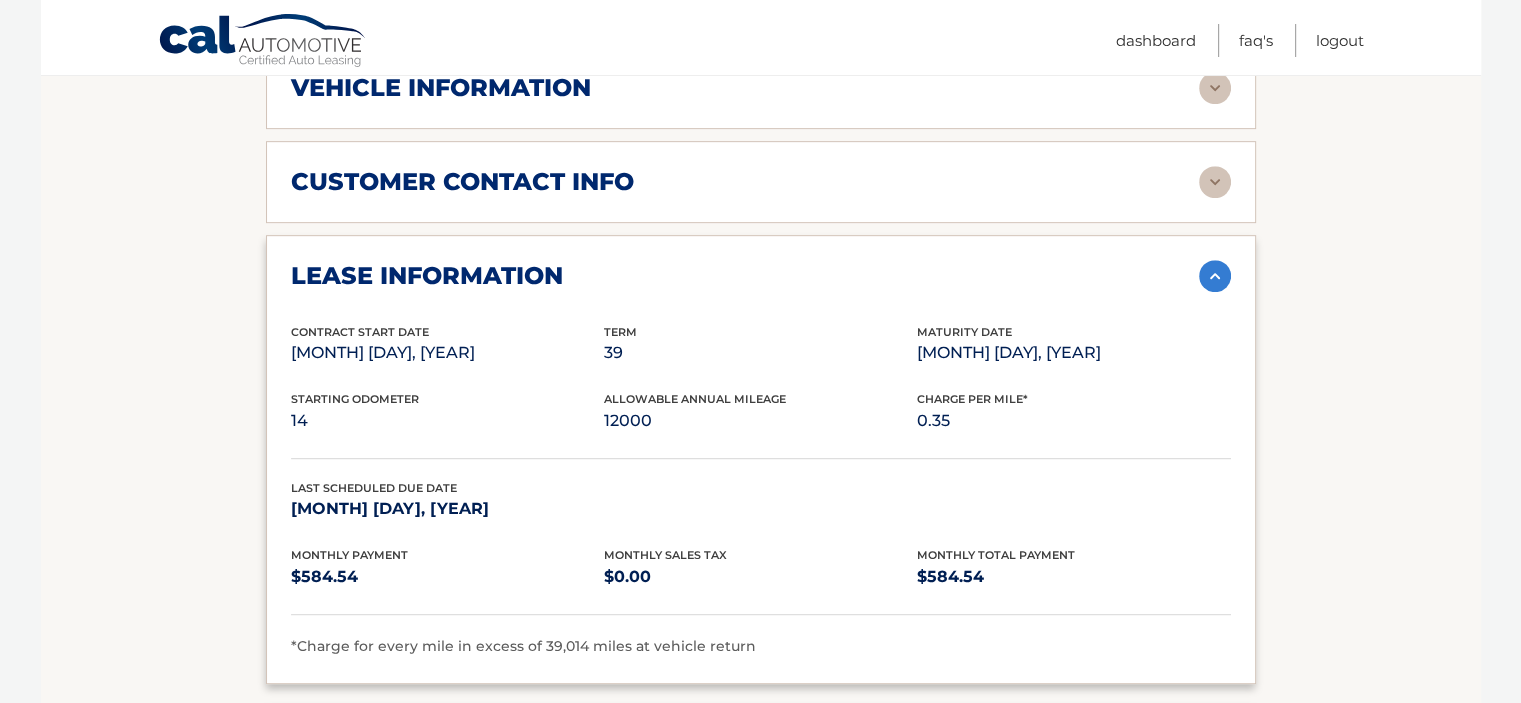 click at bounding box center [1215, 276] 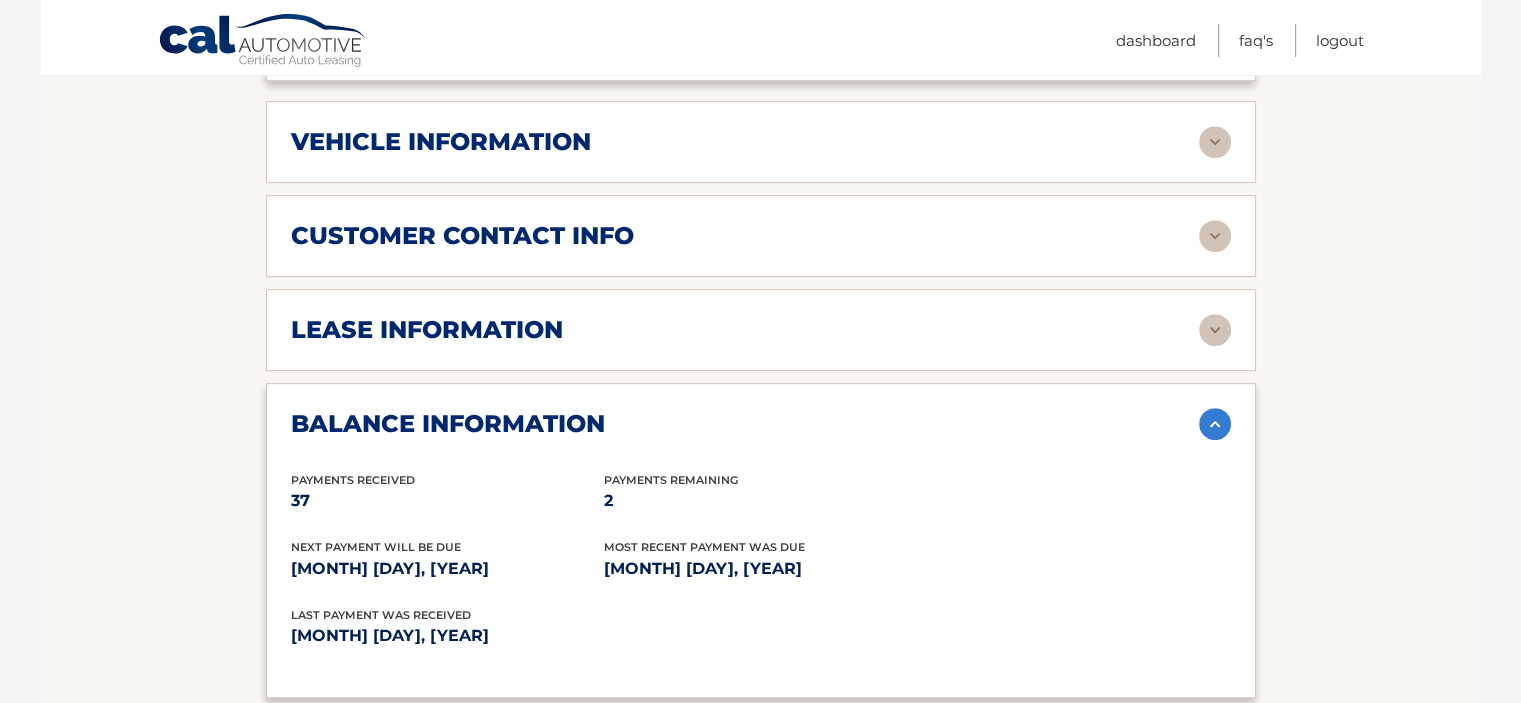scroll, scrollTop: 900, scrollLeft: 0, axis: vertical 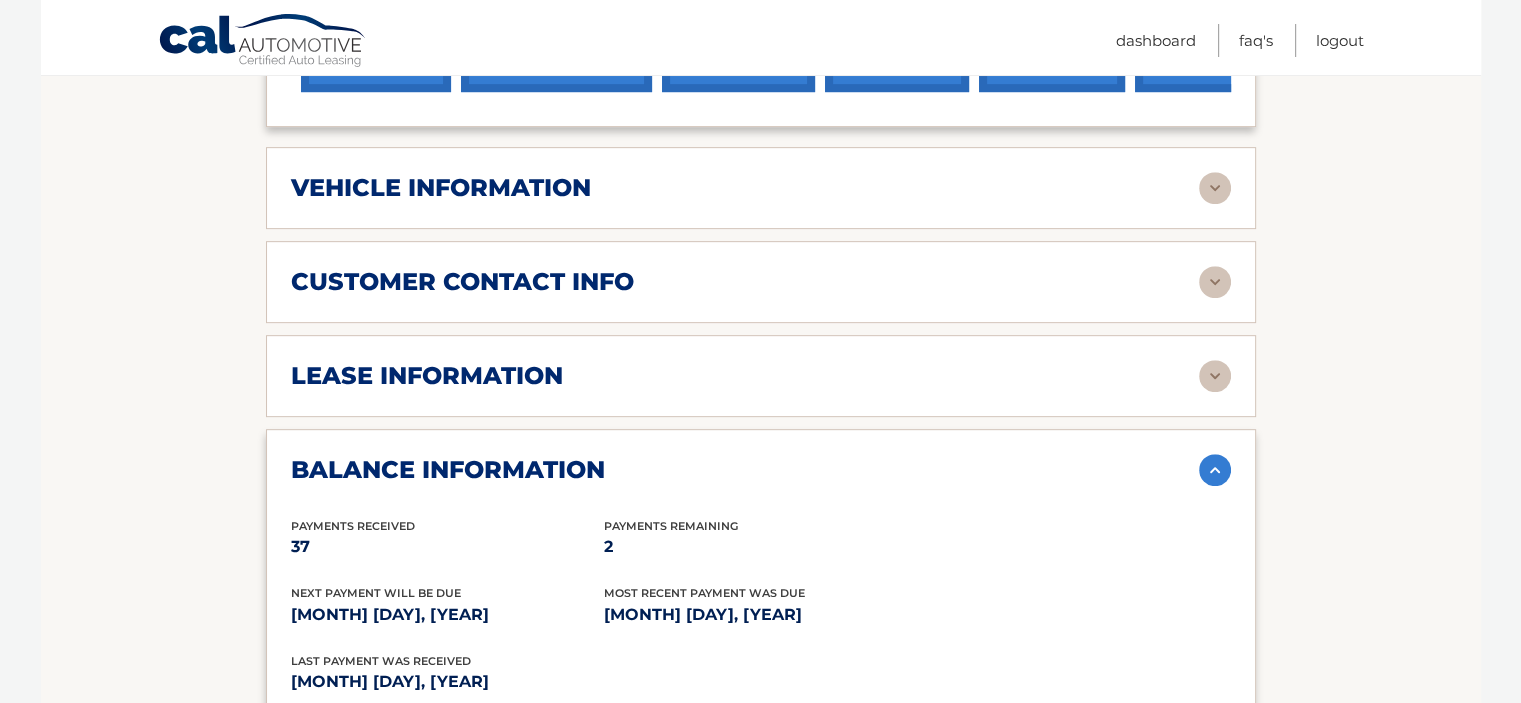 click at bounding box center (1215, 188) 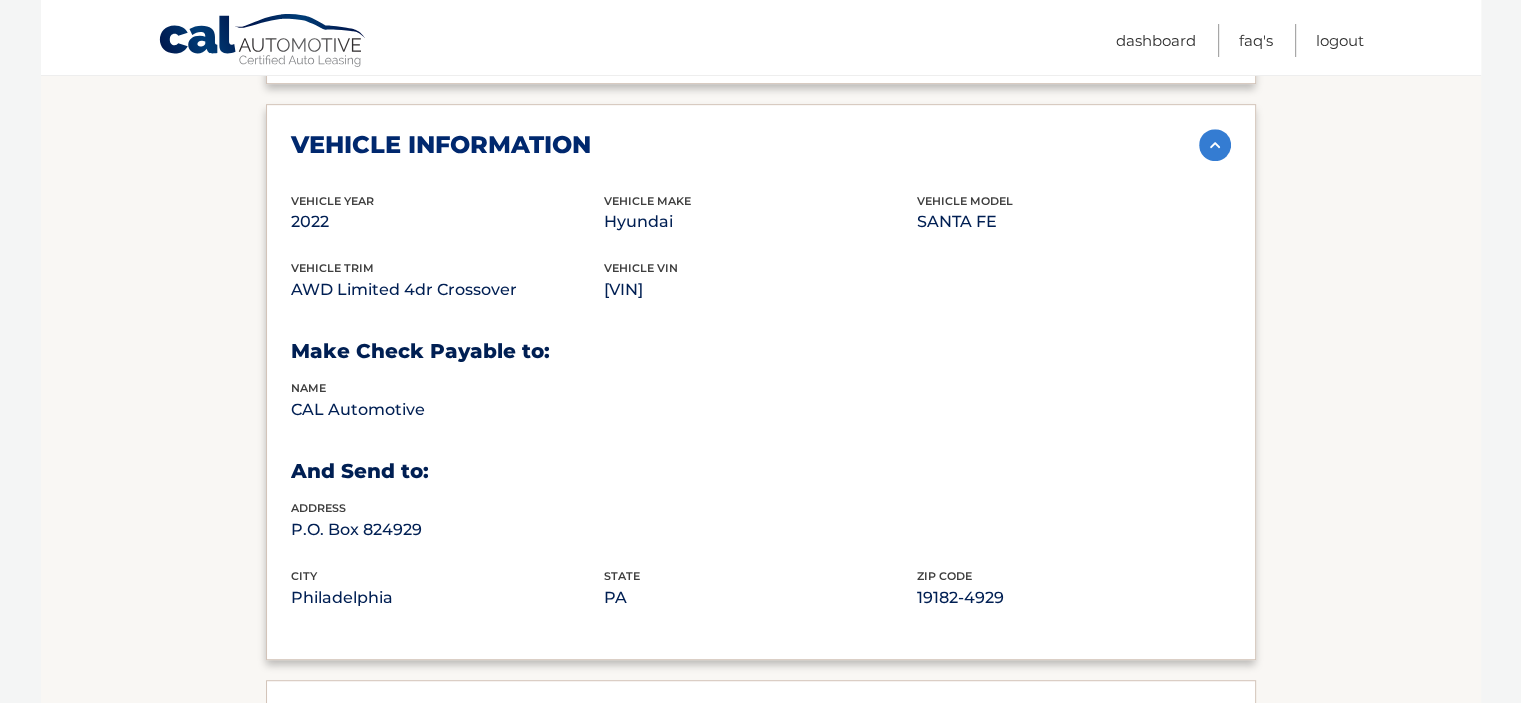 scroll, scrollTop: 900, scrollLeft: 0, axis: vertical 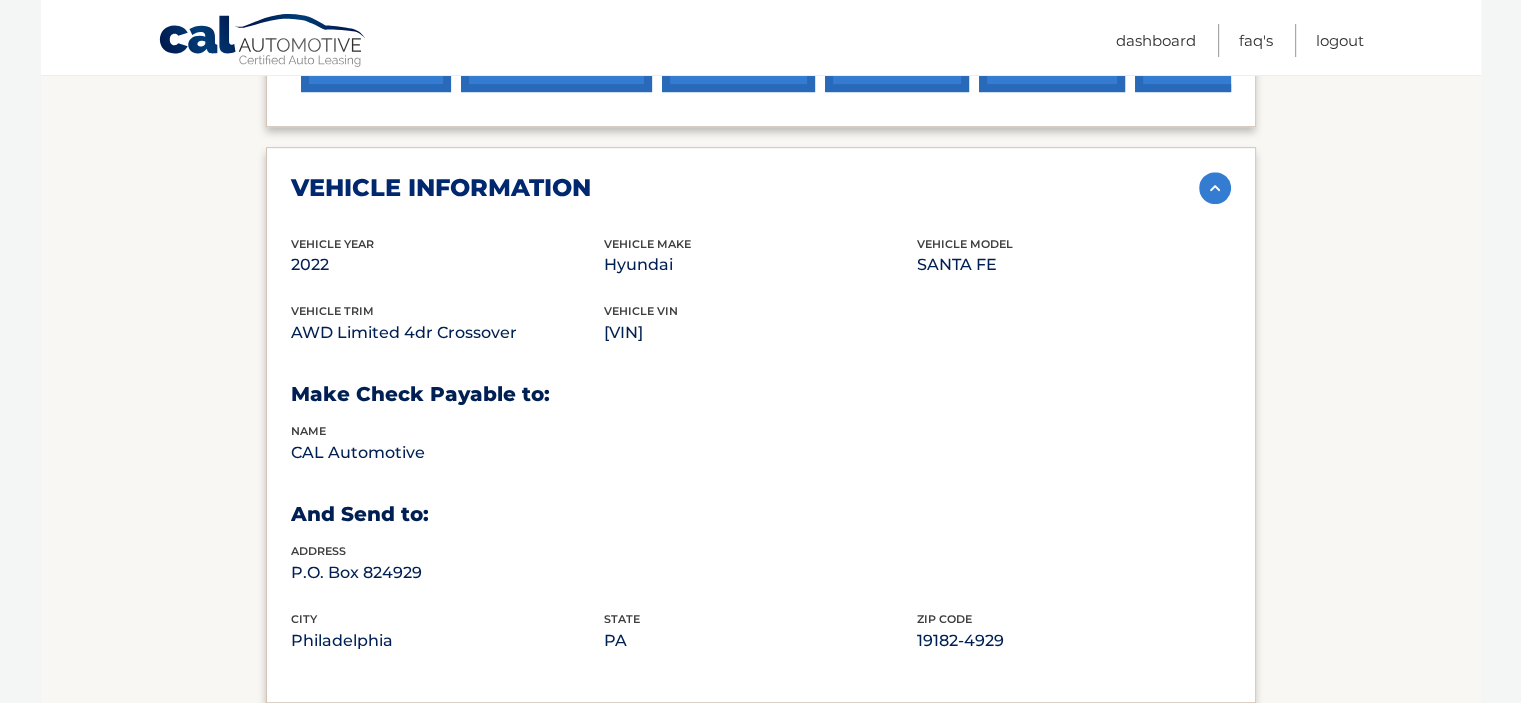 click at bounding box center [1215, 188] 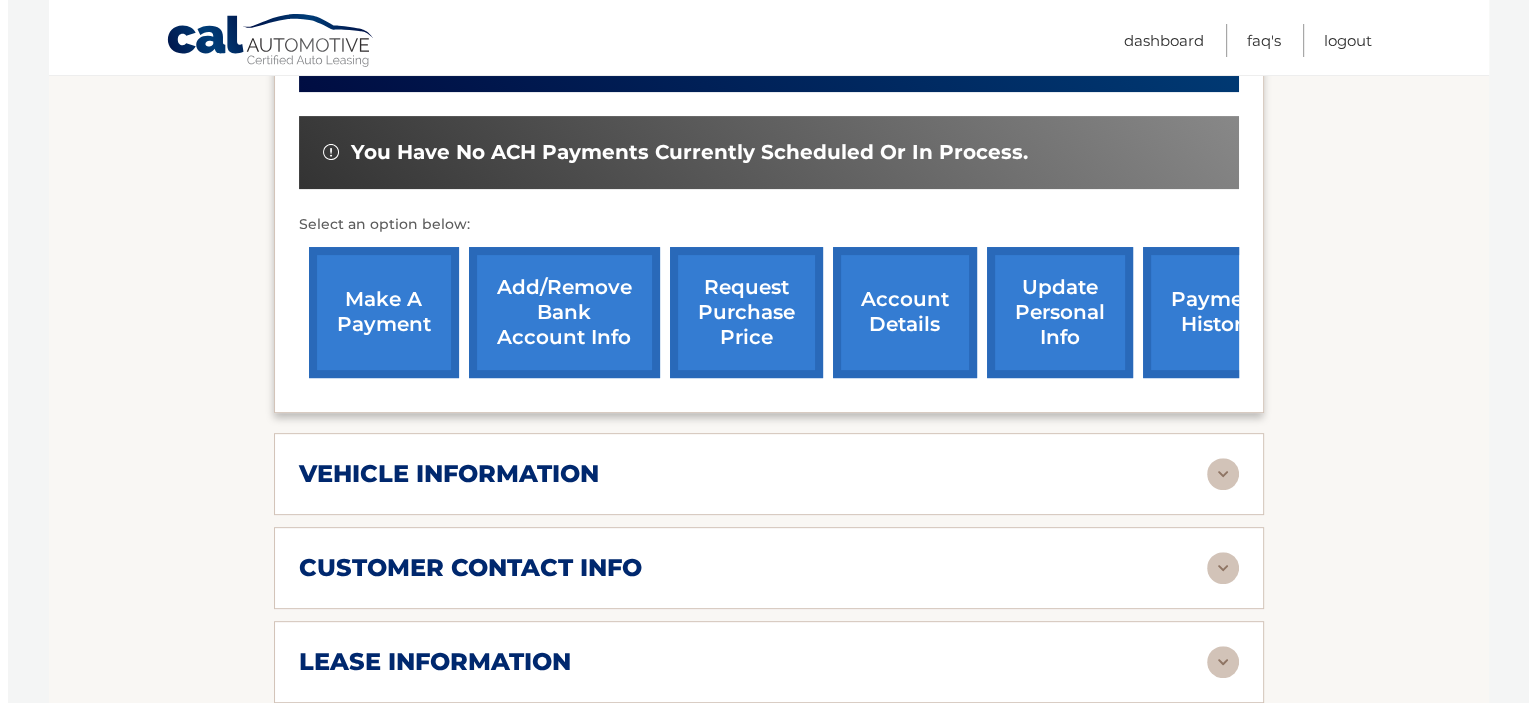 scroll, scrollTop: 600, scrollLeft: 0, axis: vertical 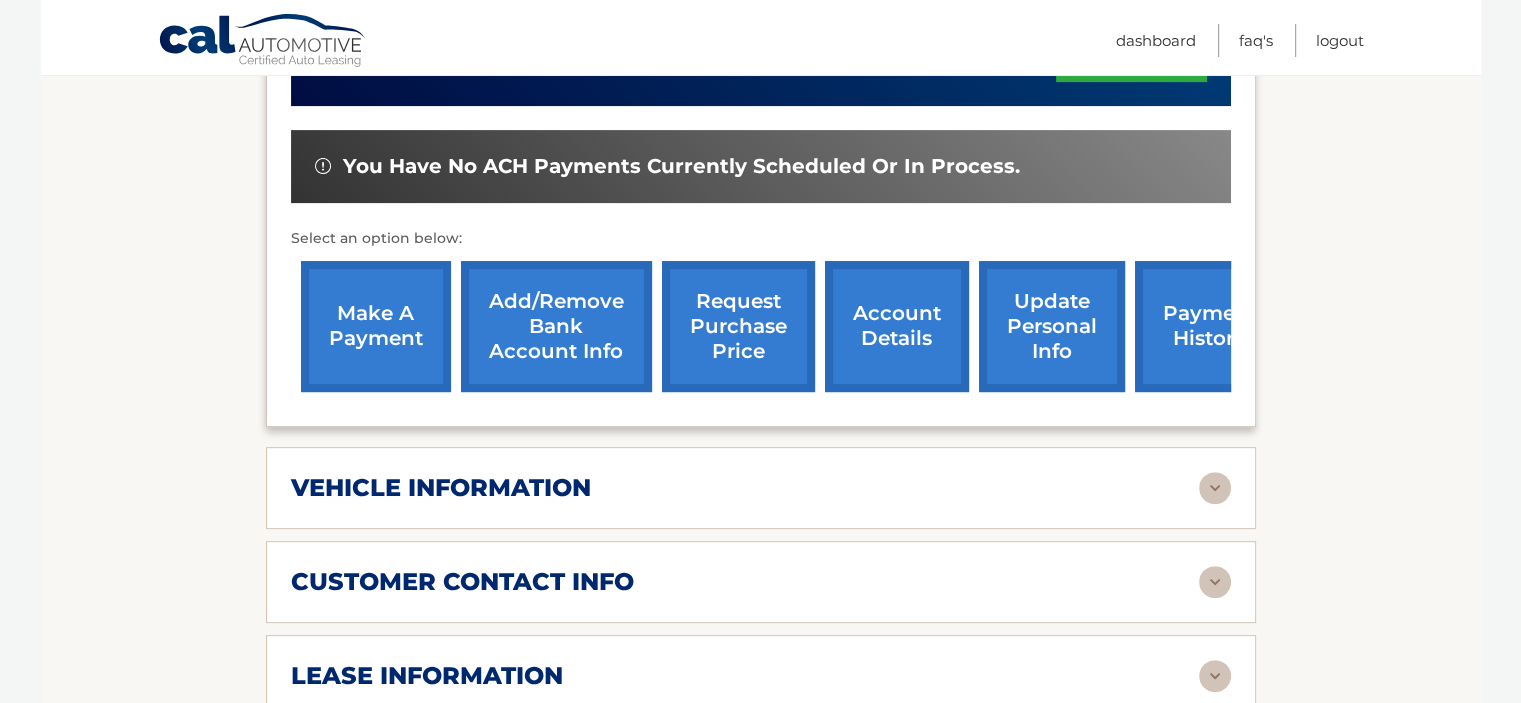 click on "request purchase price" at bounding box center (738, 326) 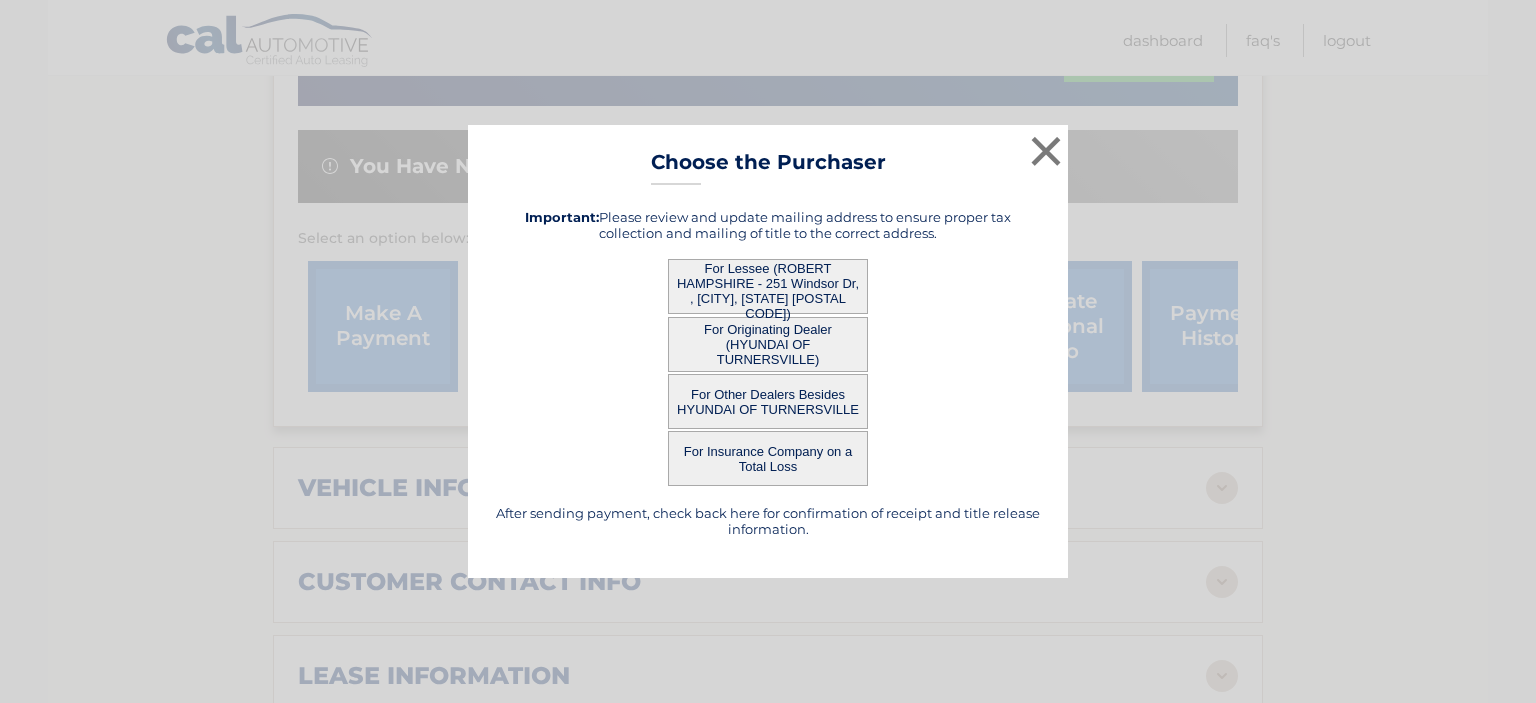 click on "For Lessee ([FIRST] [LAST] - [NUMBER] [STREET], , [CITY], [STATE] [ZIP])" at bounding box center (768, 286) 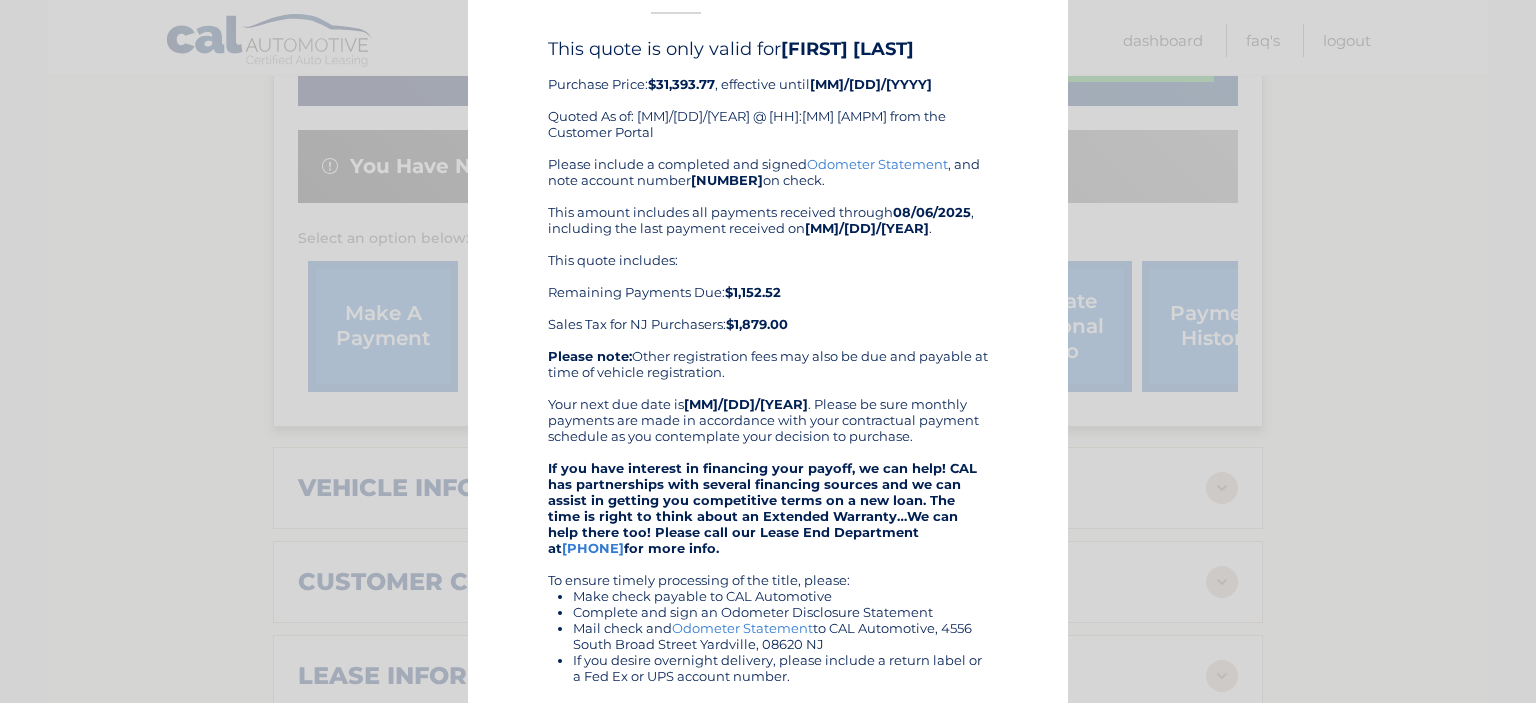 scroll, scrollTop: 0, scrollLeft: 0, axis: both 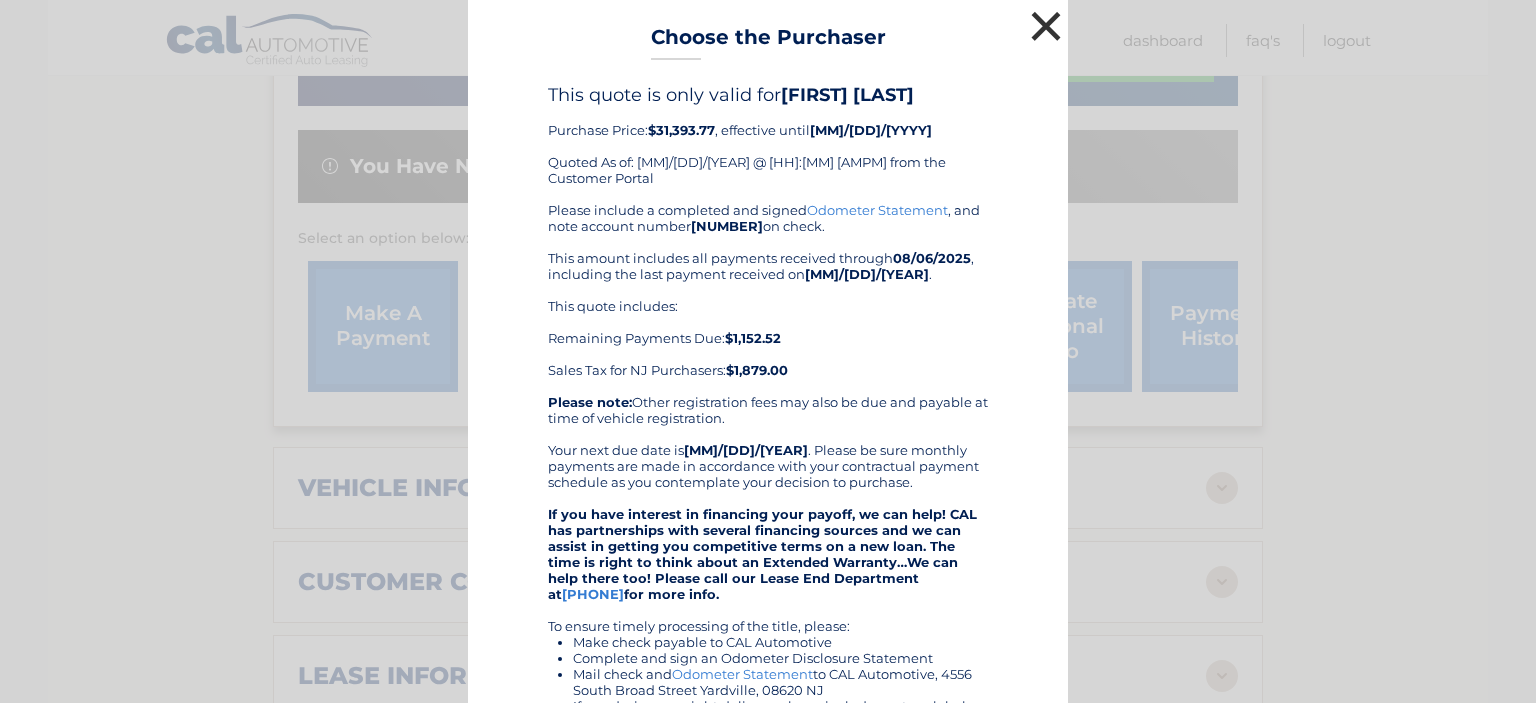 click on "×" at bounding box center [1046, 26] 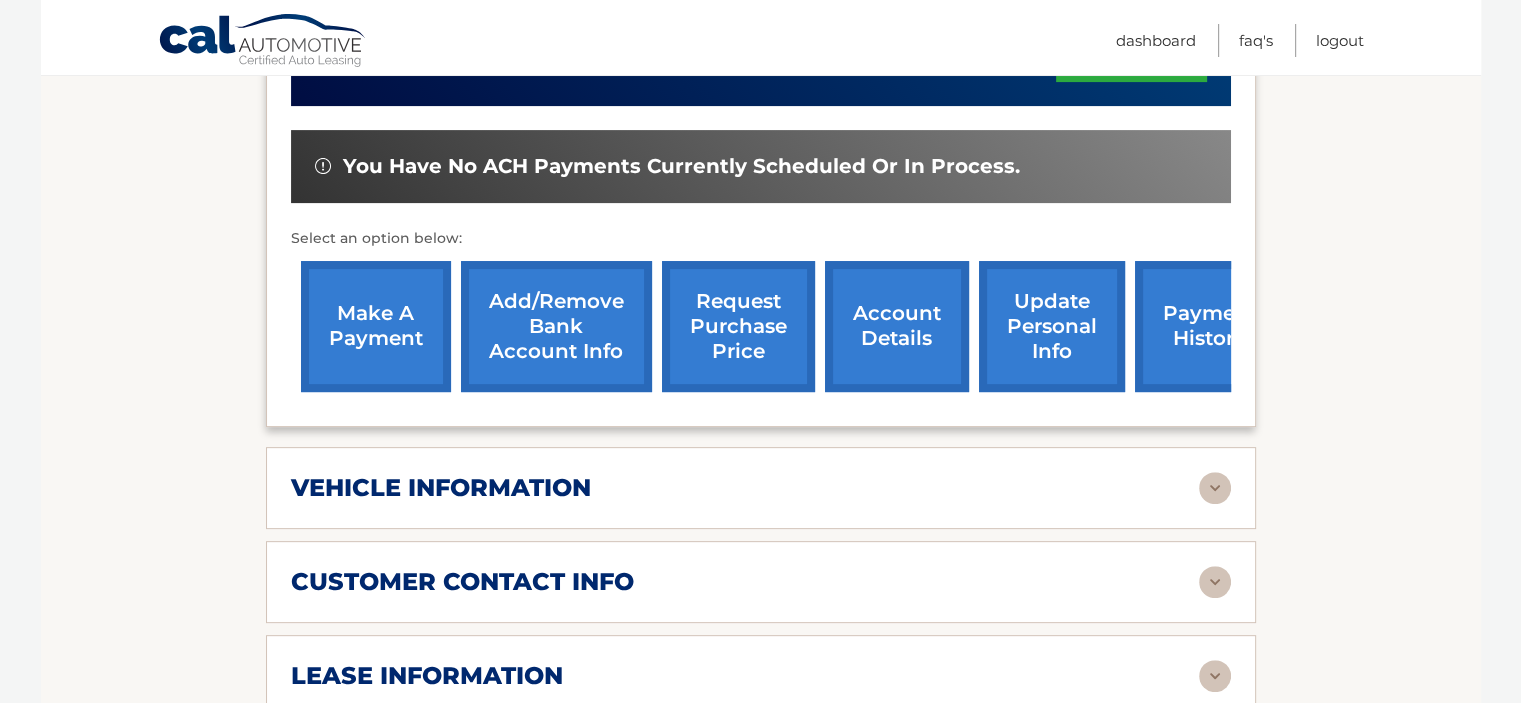 click on "request purchase price" at bounding box center (738, 326) 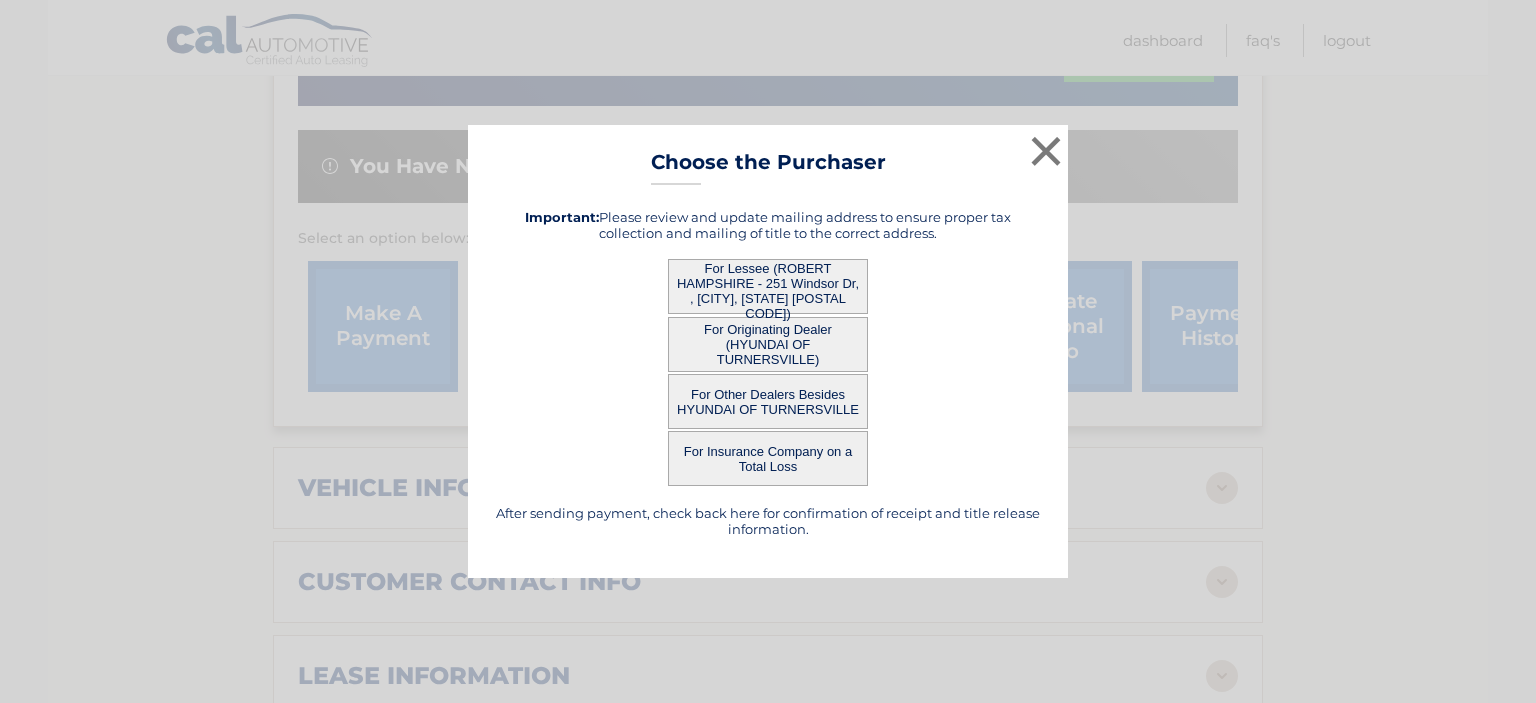 click on "For Other Dealers Besides HYUNDAI OF TURNERSVILLE" at bounding box center (768, 401) 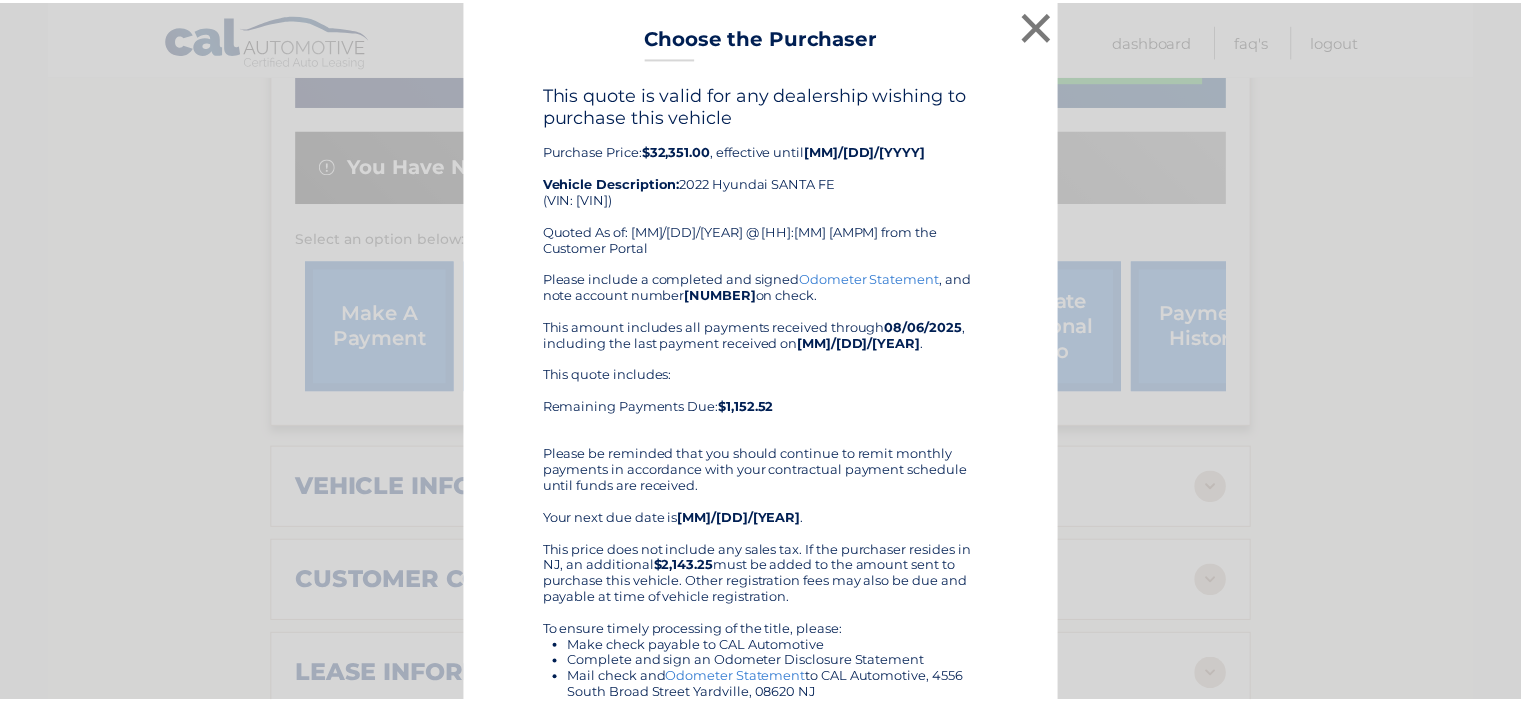 scroll, scrollTop: 0, scrollLeft: 0, axis: both 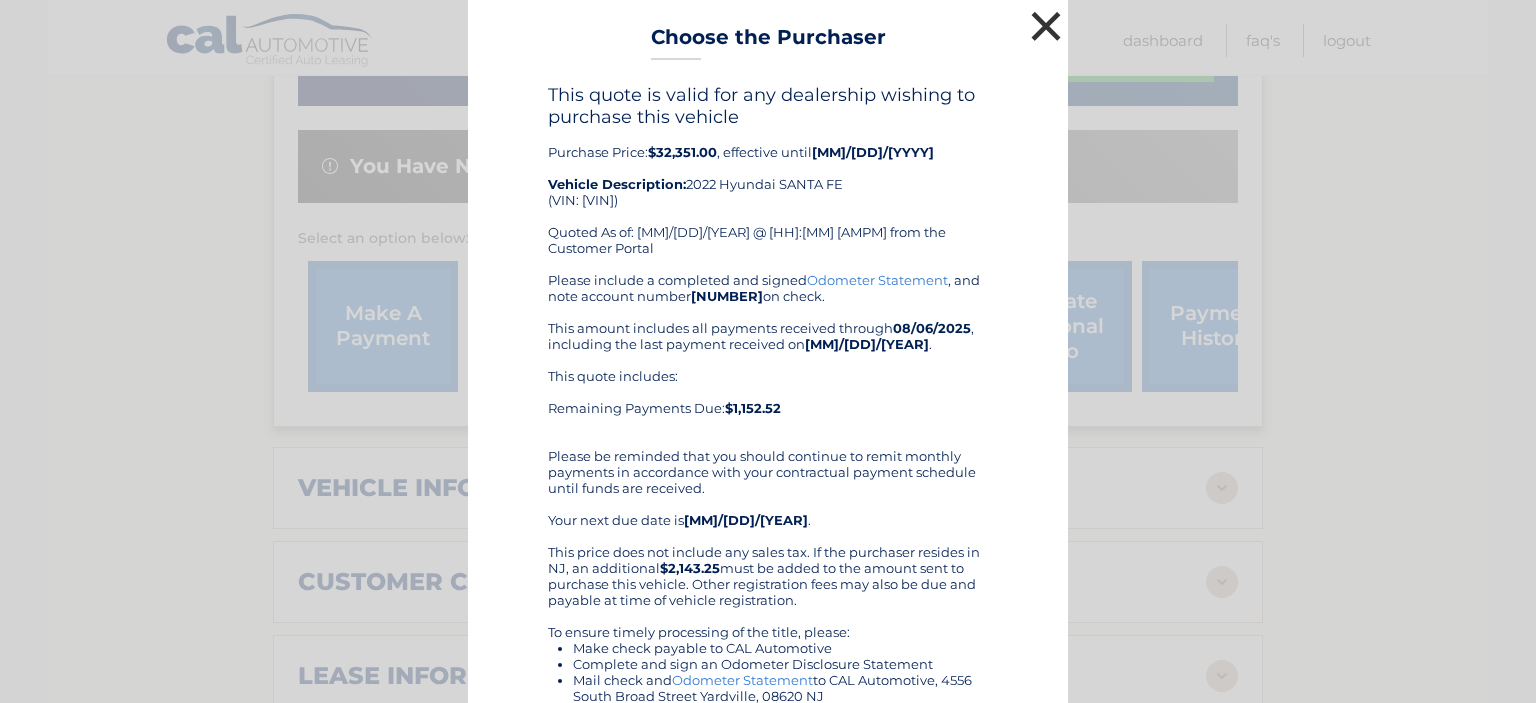 click on "×" at bounding box center [1046, 26] 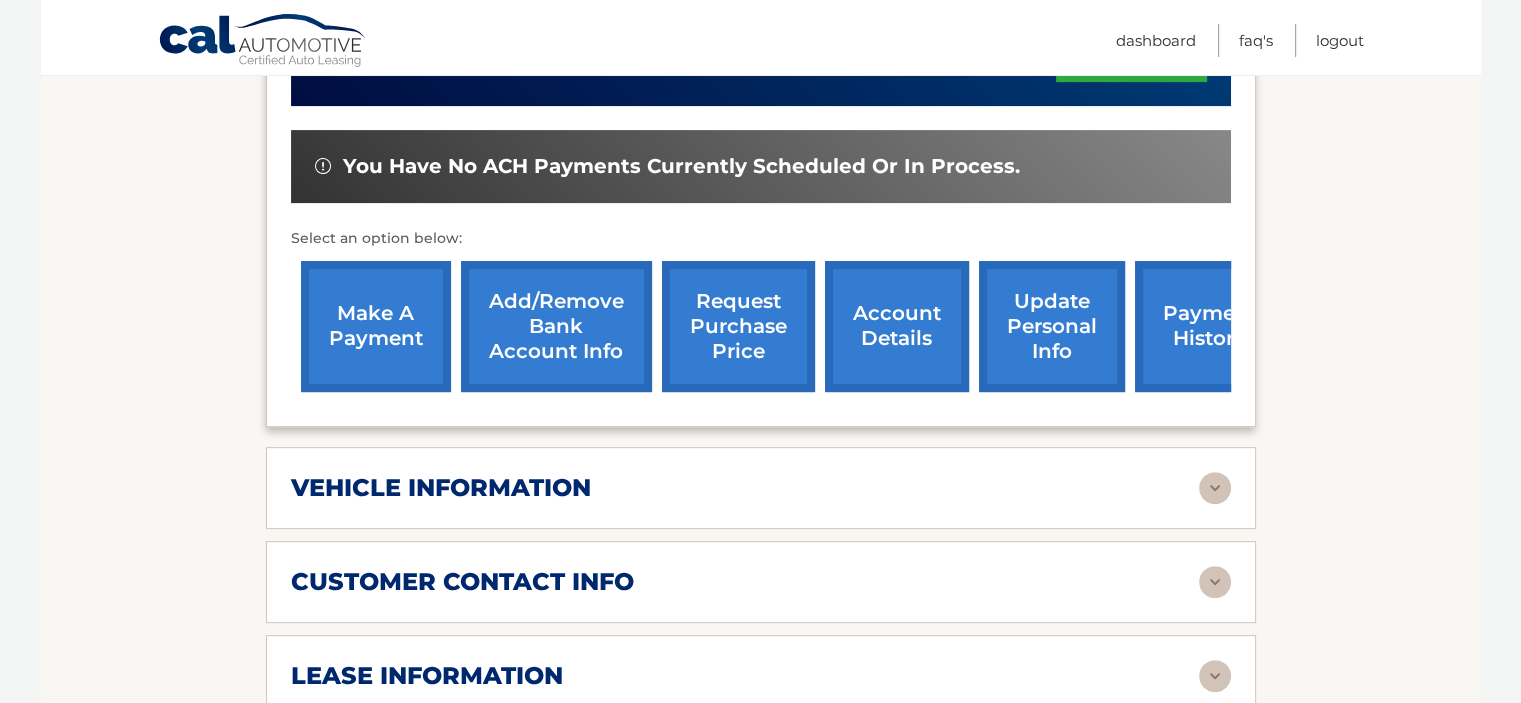 click at bounding box center (1215, 488) 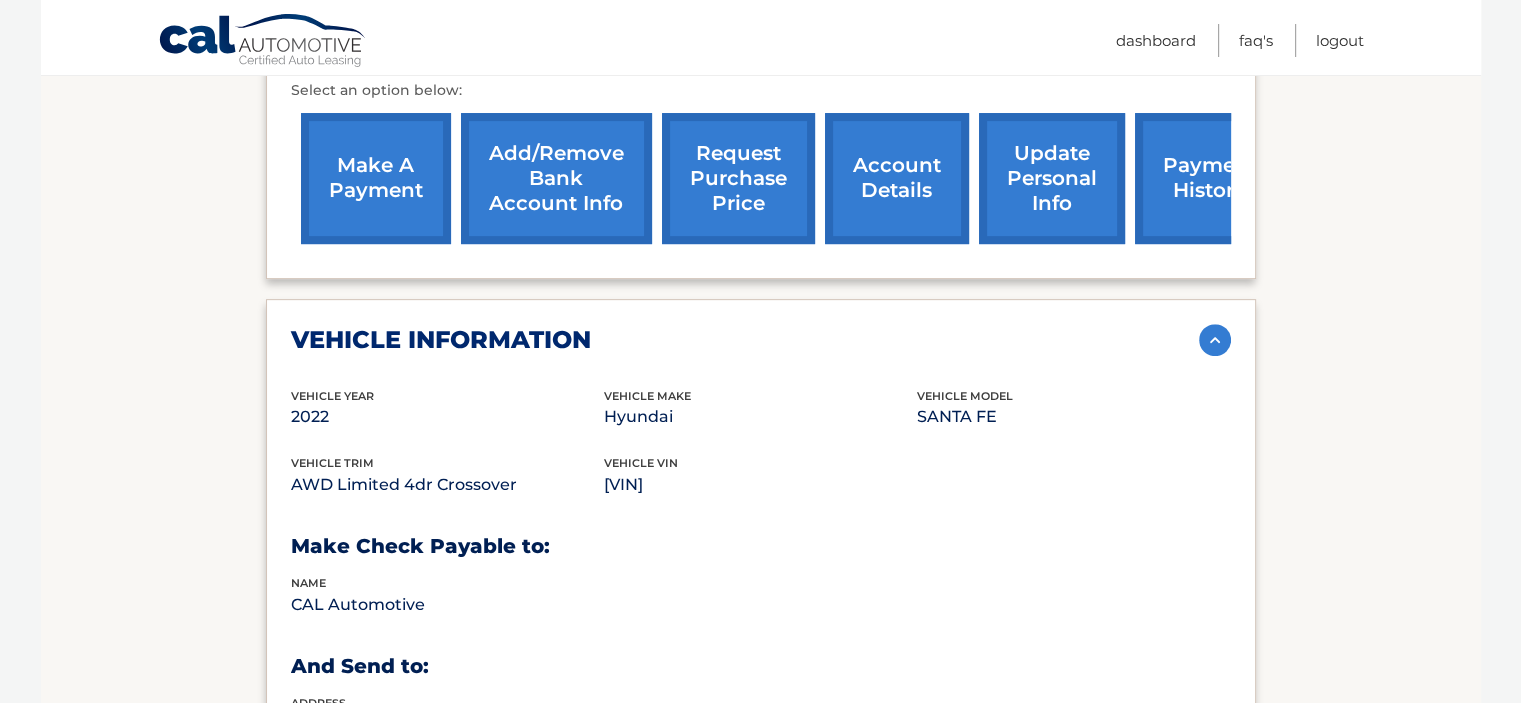 scroll, scrollTop: 800, scrollLeft: 0, axis: vertical 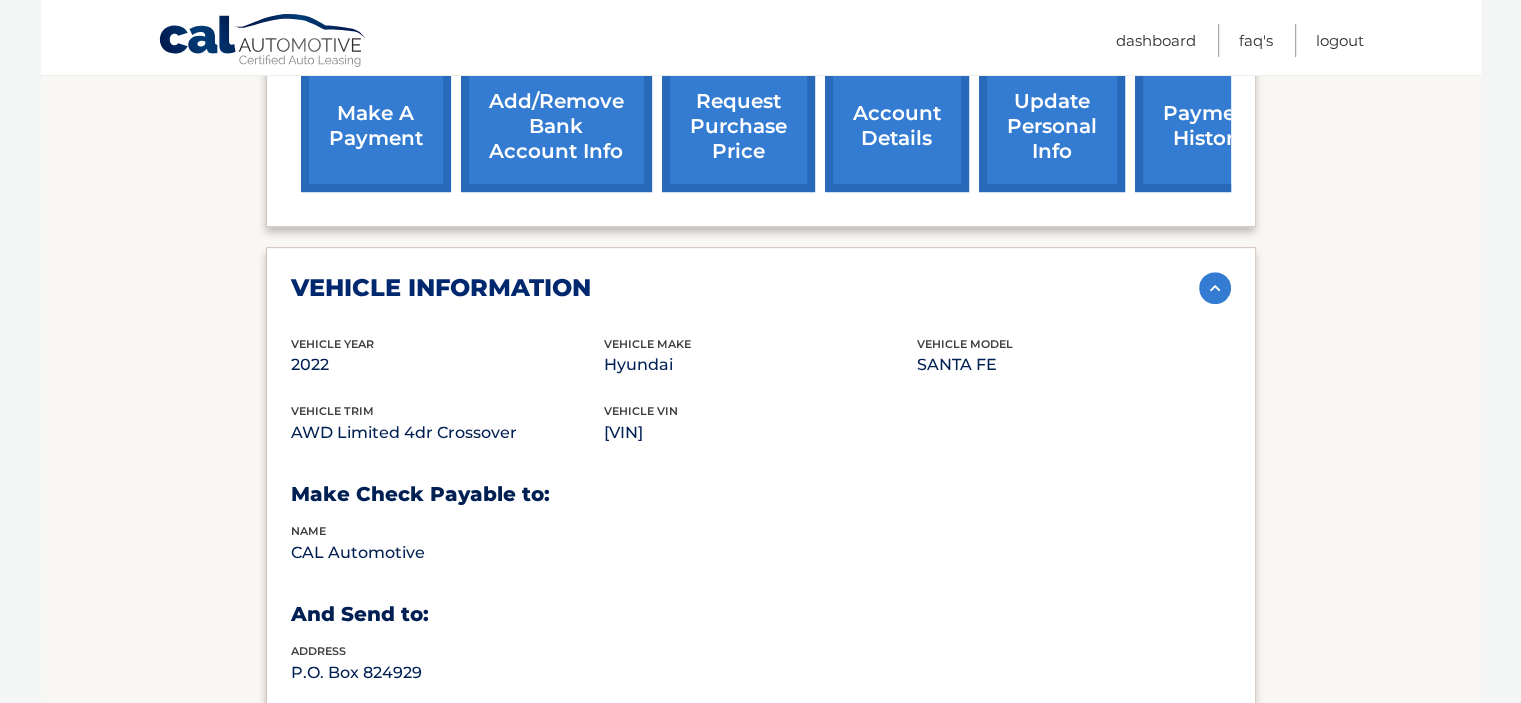 click at bounding box center (1215, 288) 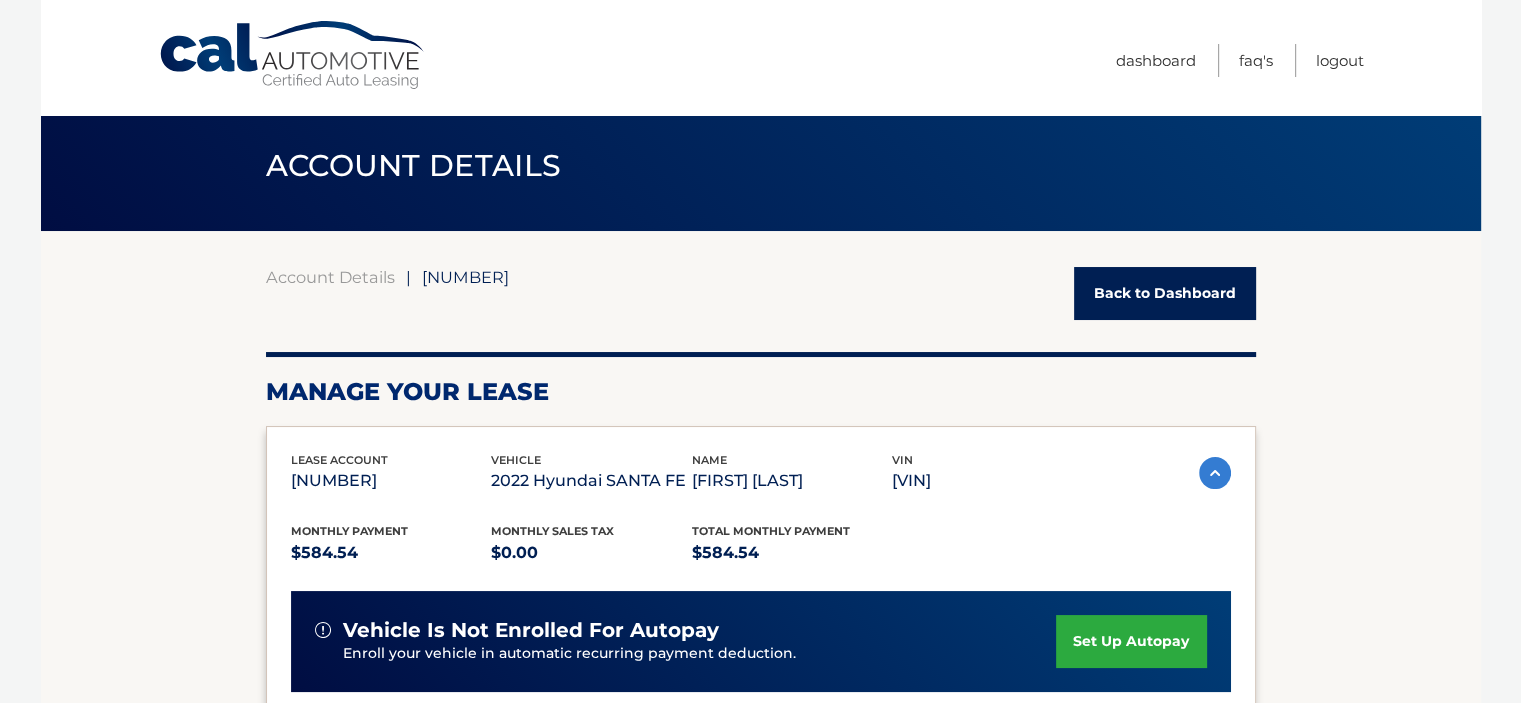 scroll, scrollTop: 0, scrollLeft: 0, axis: both 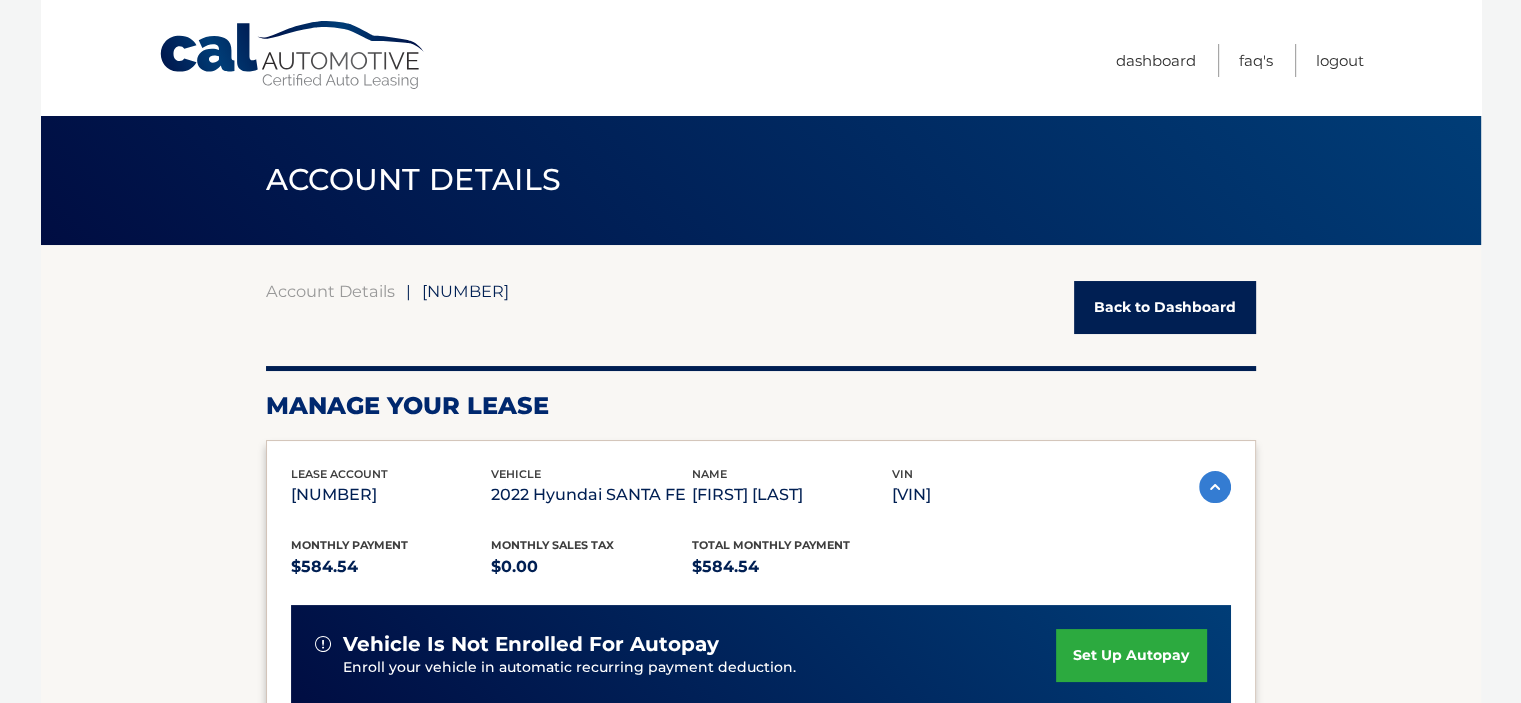 click on "Back to Dashboard" at bounding box center [1165, 307] 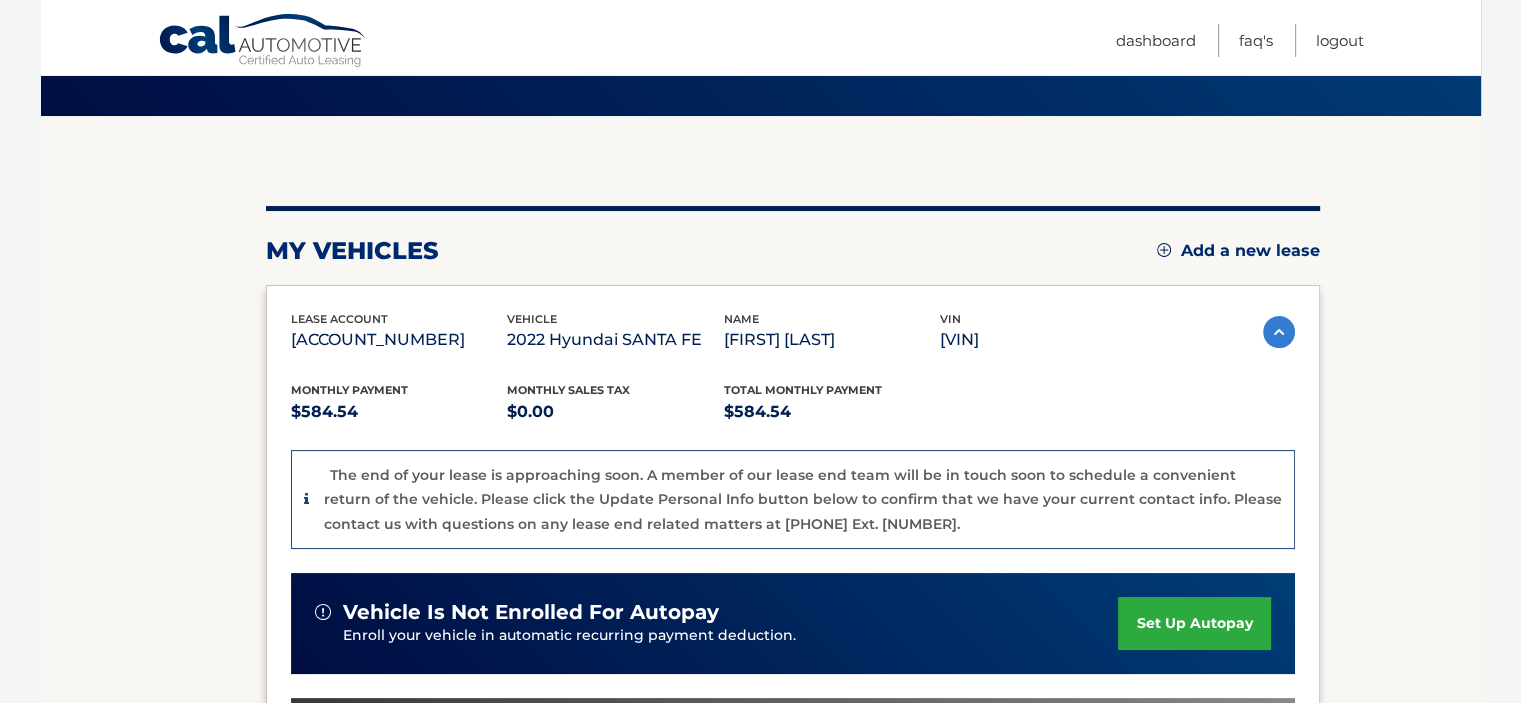 scroll, scrollTop: 0, scrollLeft: 0, axis: both 